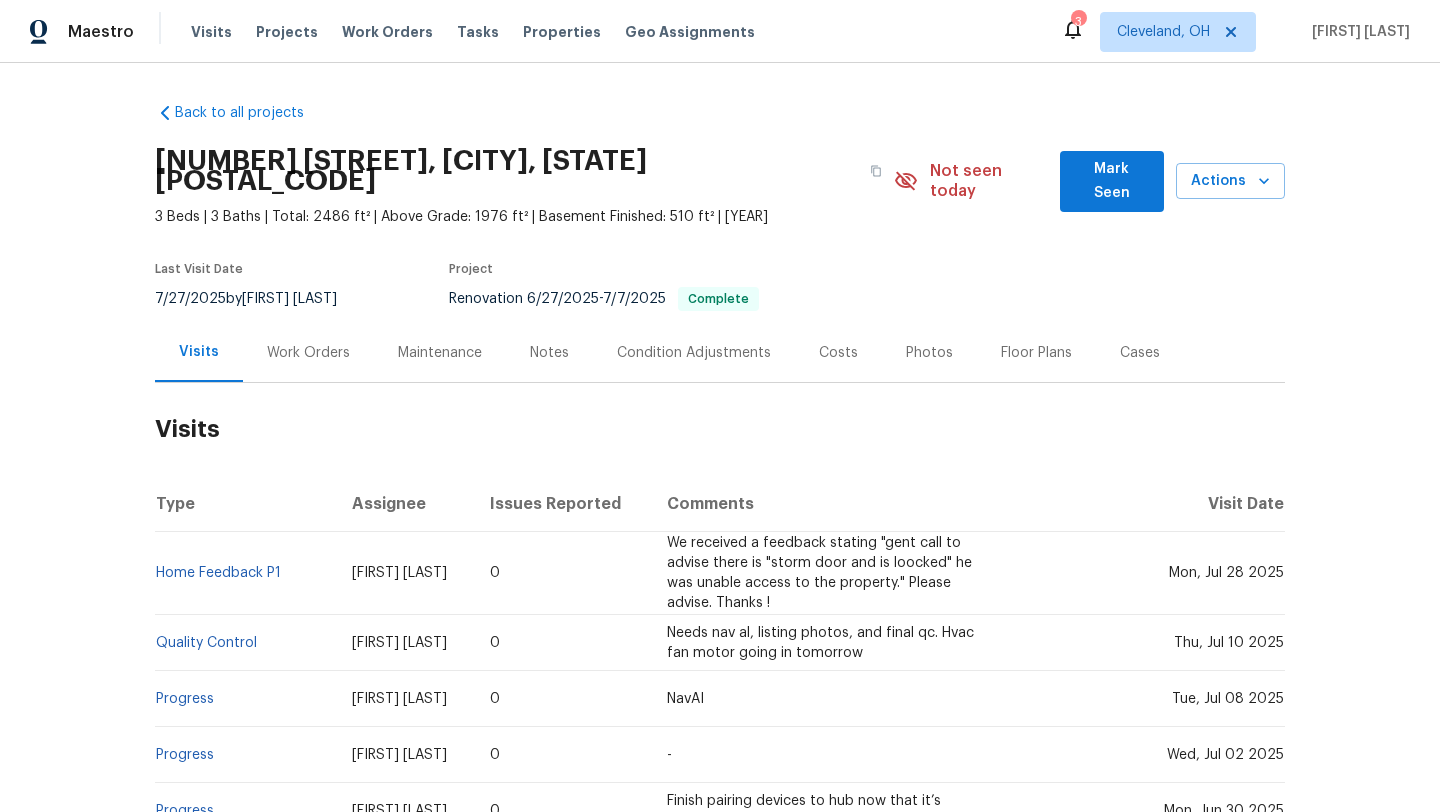 scroll, scrollTop: 0, scrollLeft: 0, axis: both 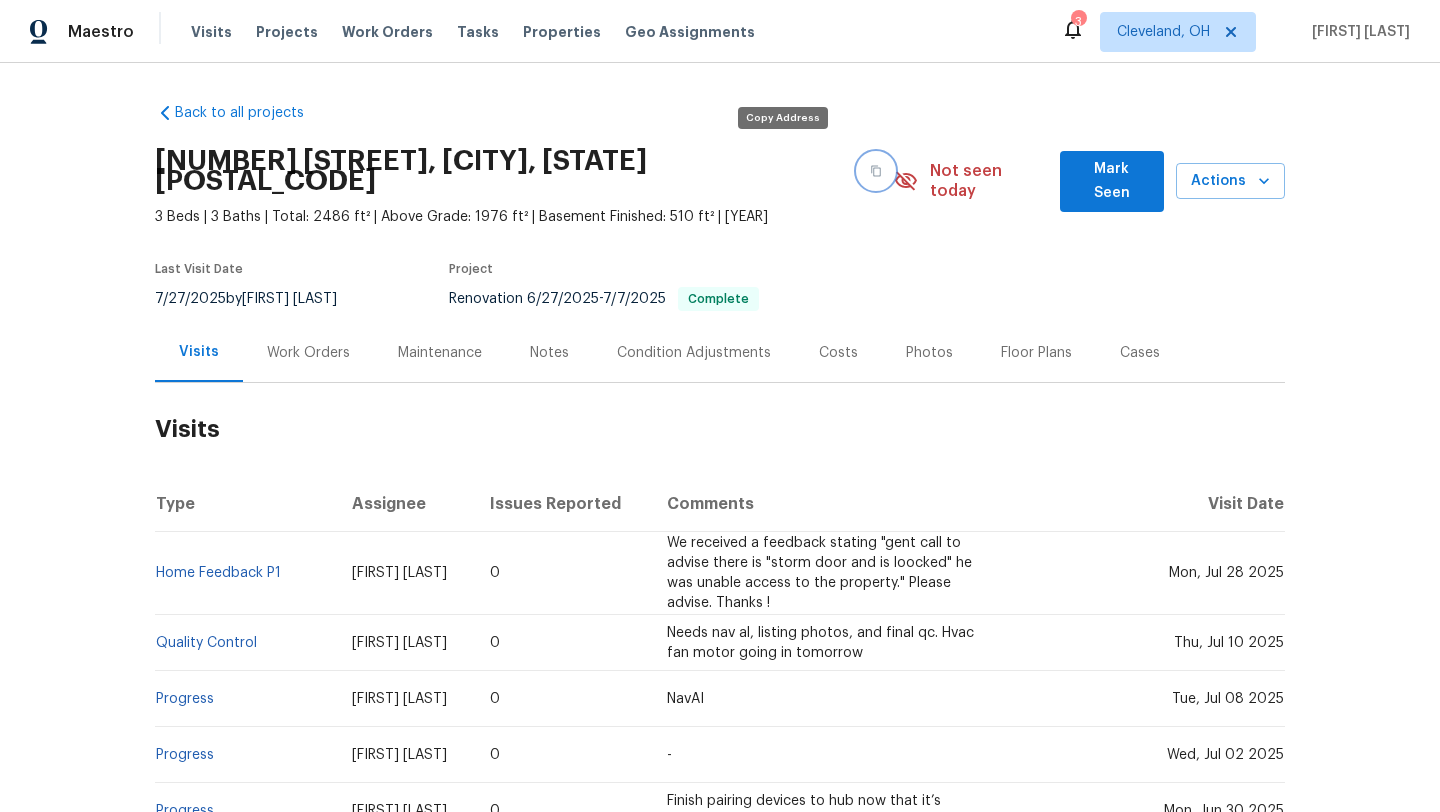 click 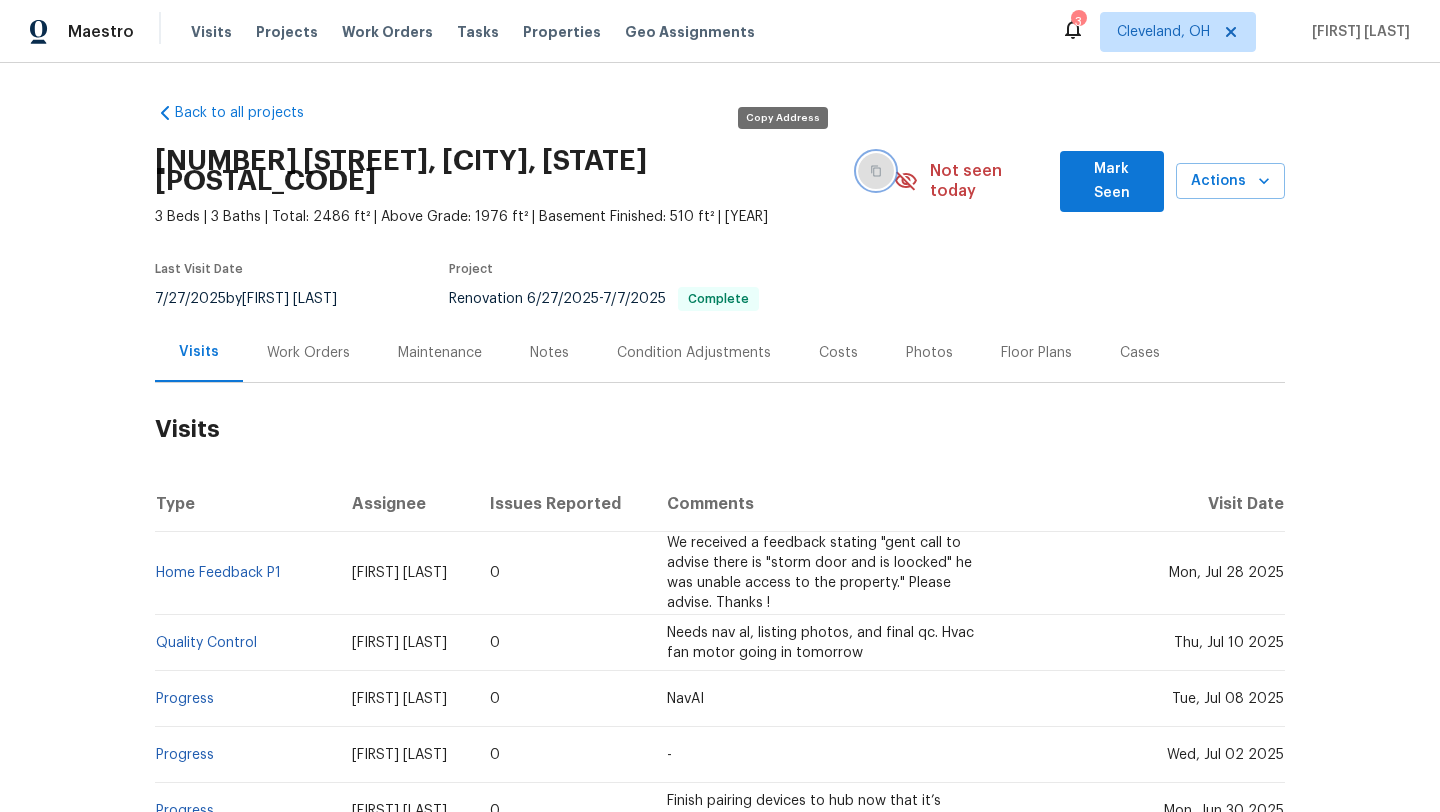 click 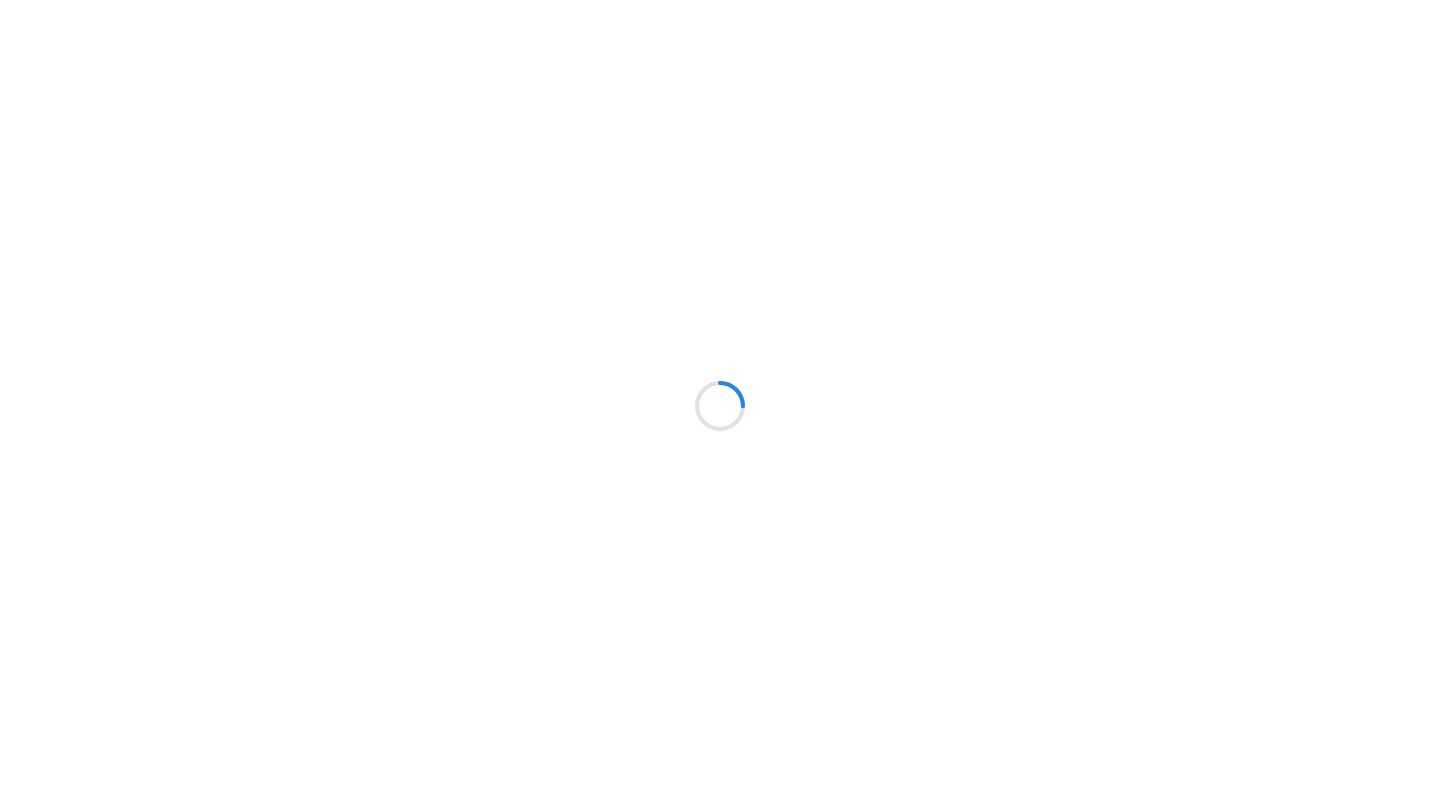 scroll, scrollTop: 0, scrollLeft: 0, axis: both 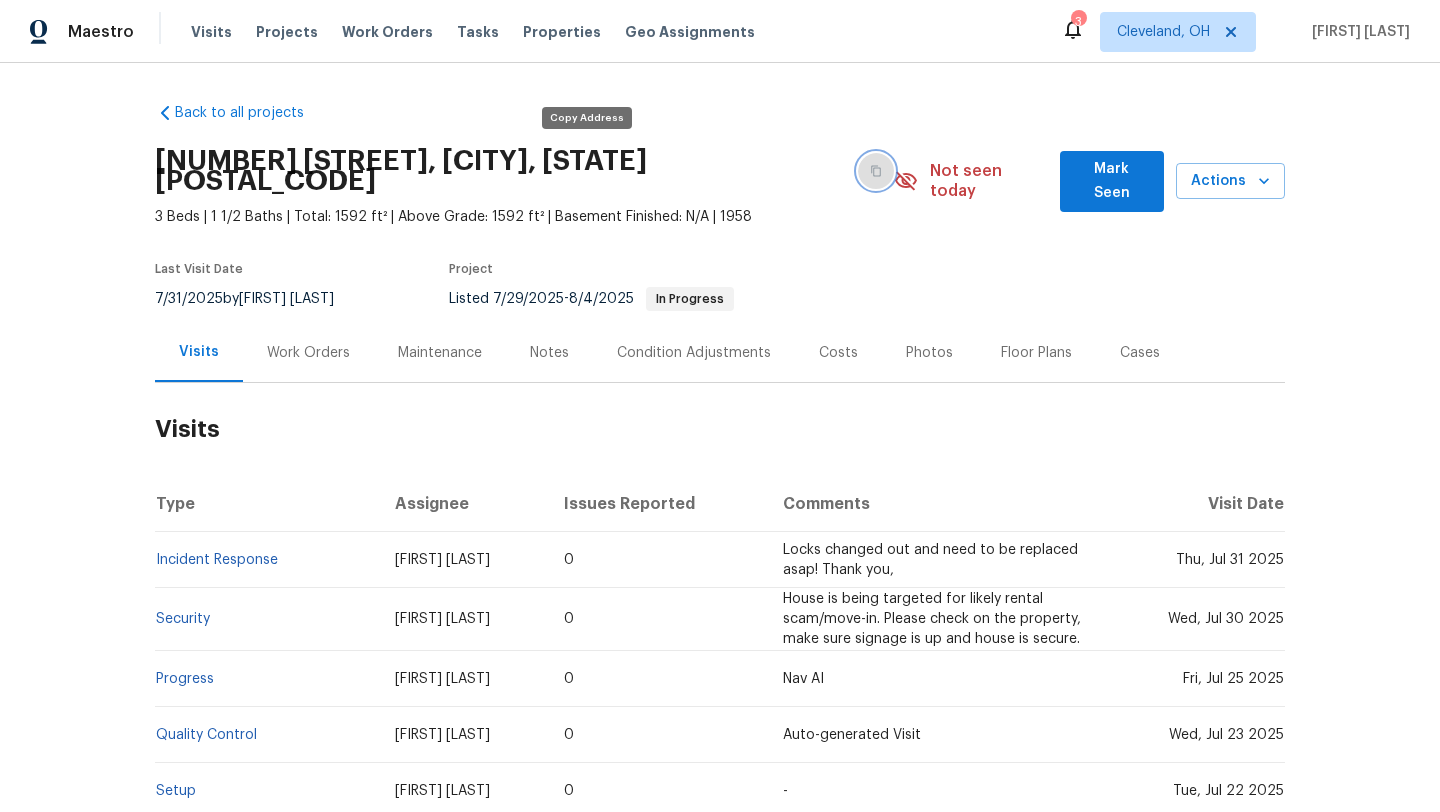 click 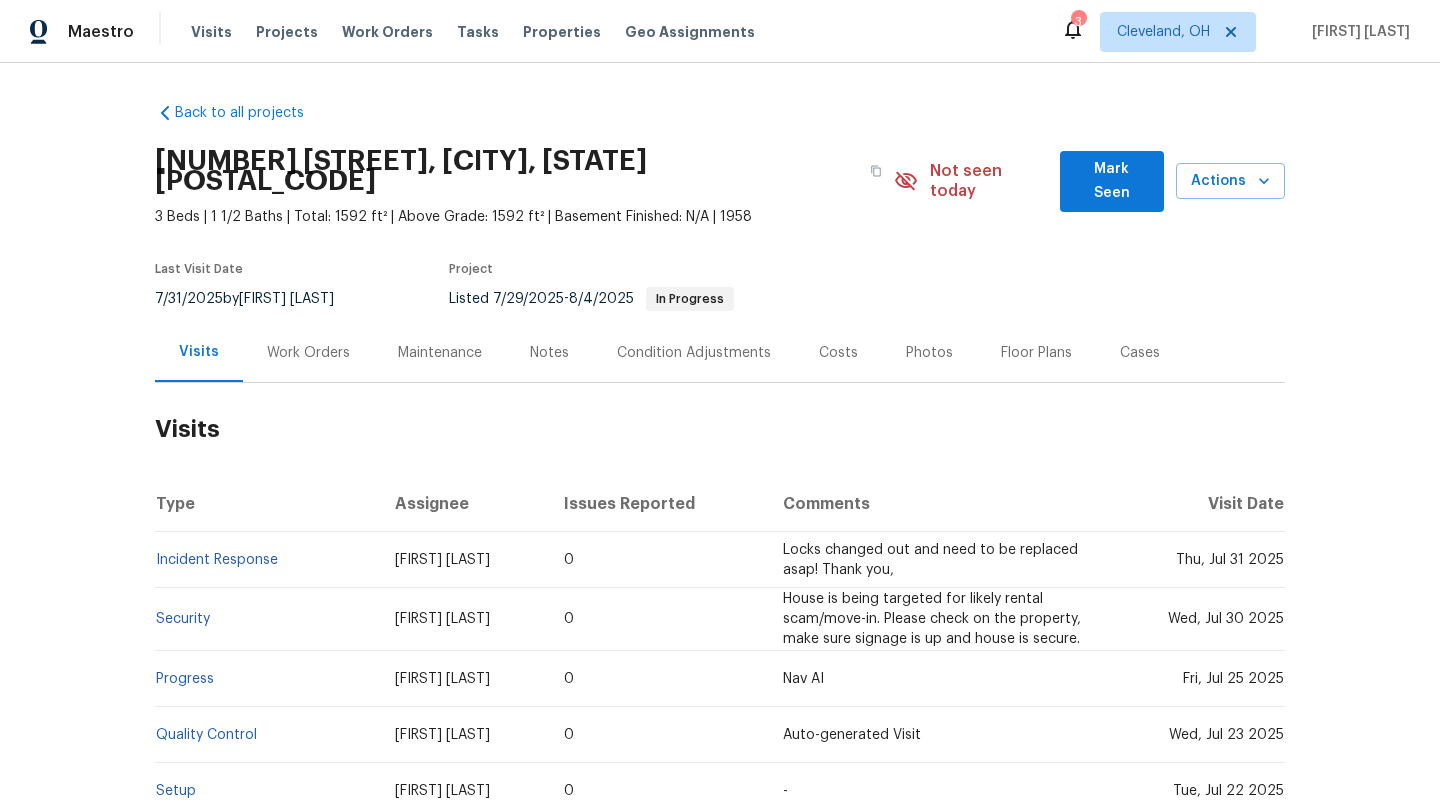 click on "Mark Seen" at bounding box center [1112, 181] 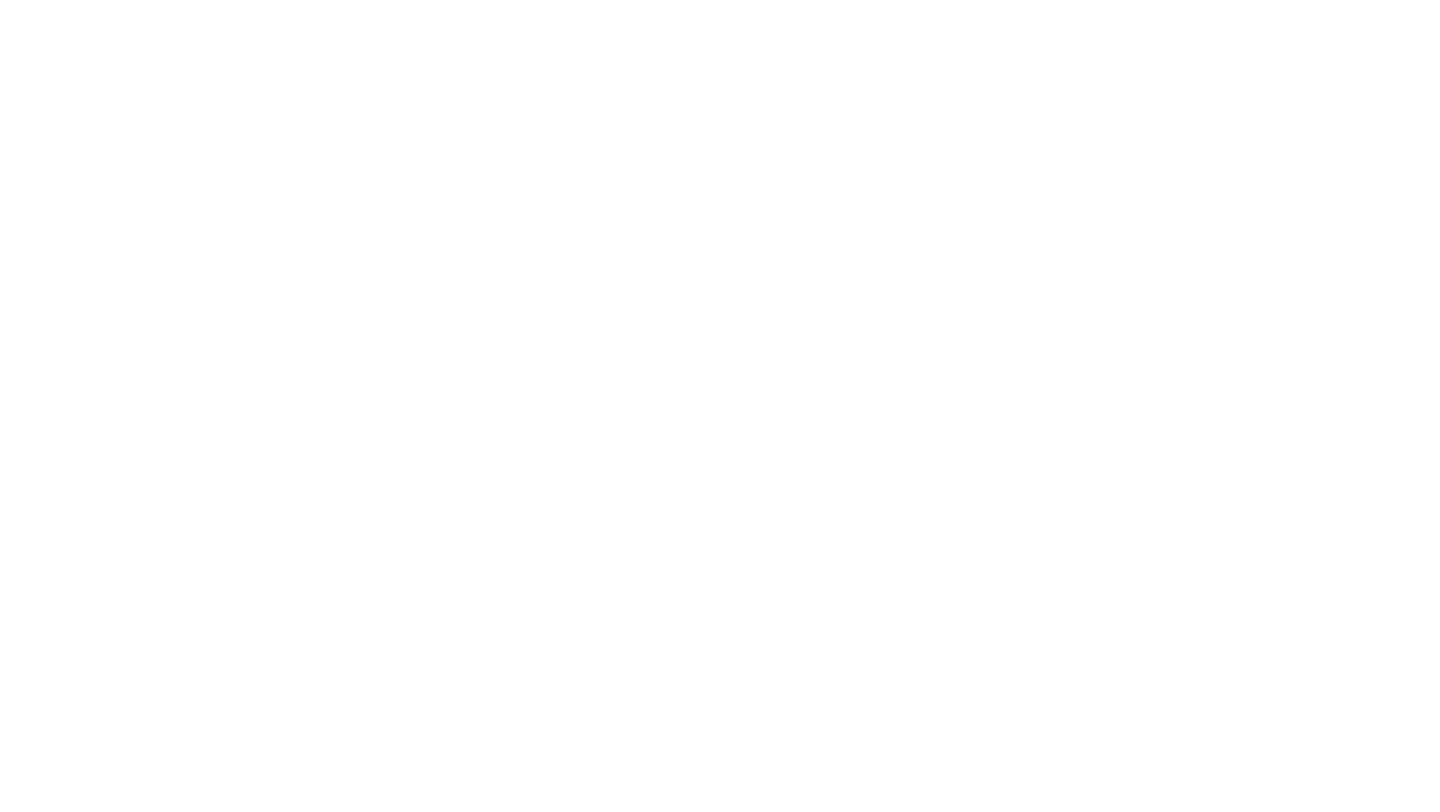 scroll, scrollTop: 0, scrollLeft: 0, axis: both 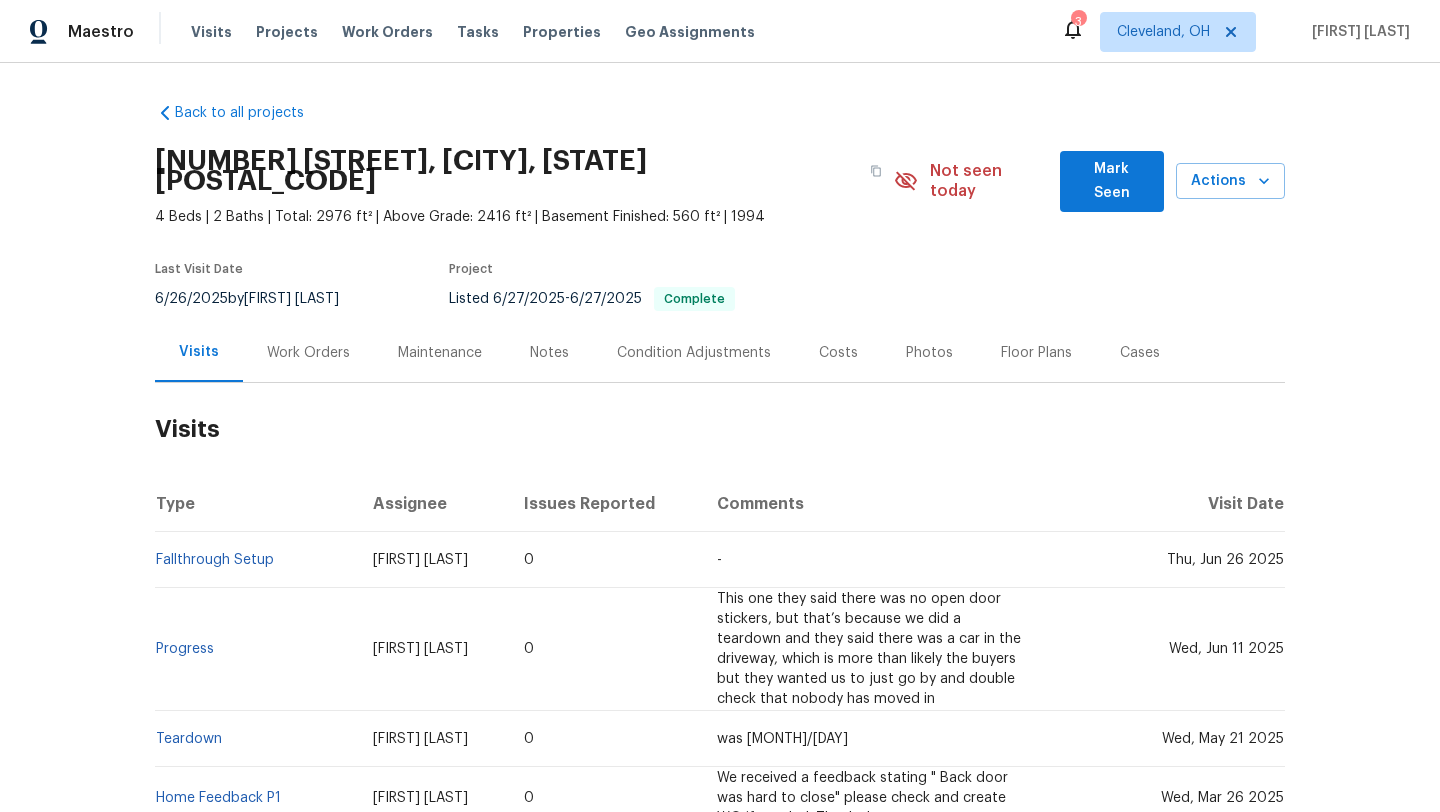 click on "Mark Seen" at bounding box center [1112, 181] 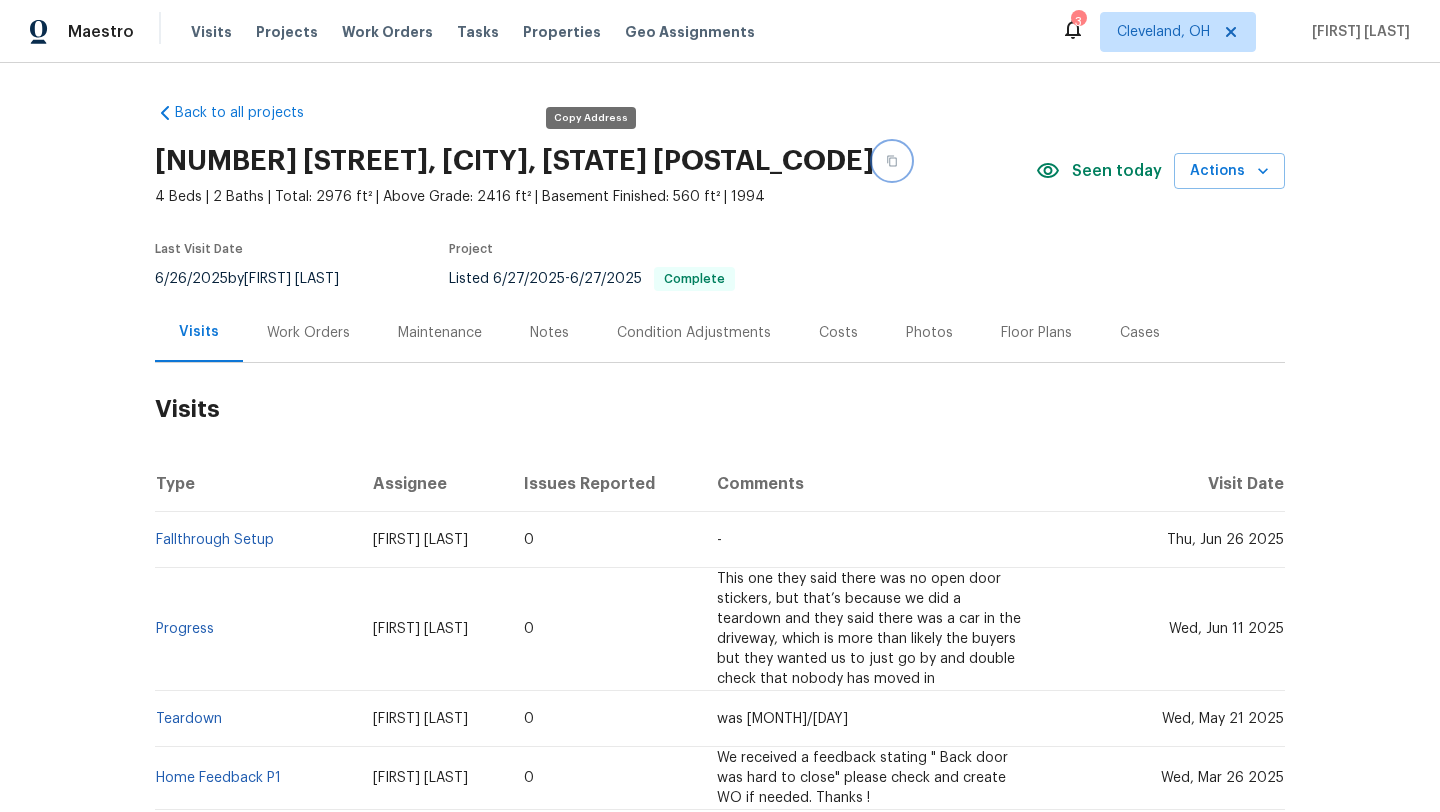 click 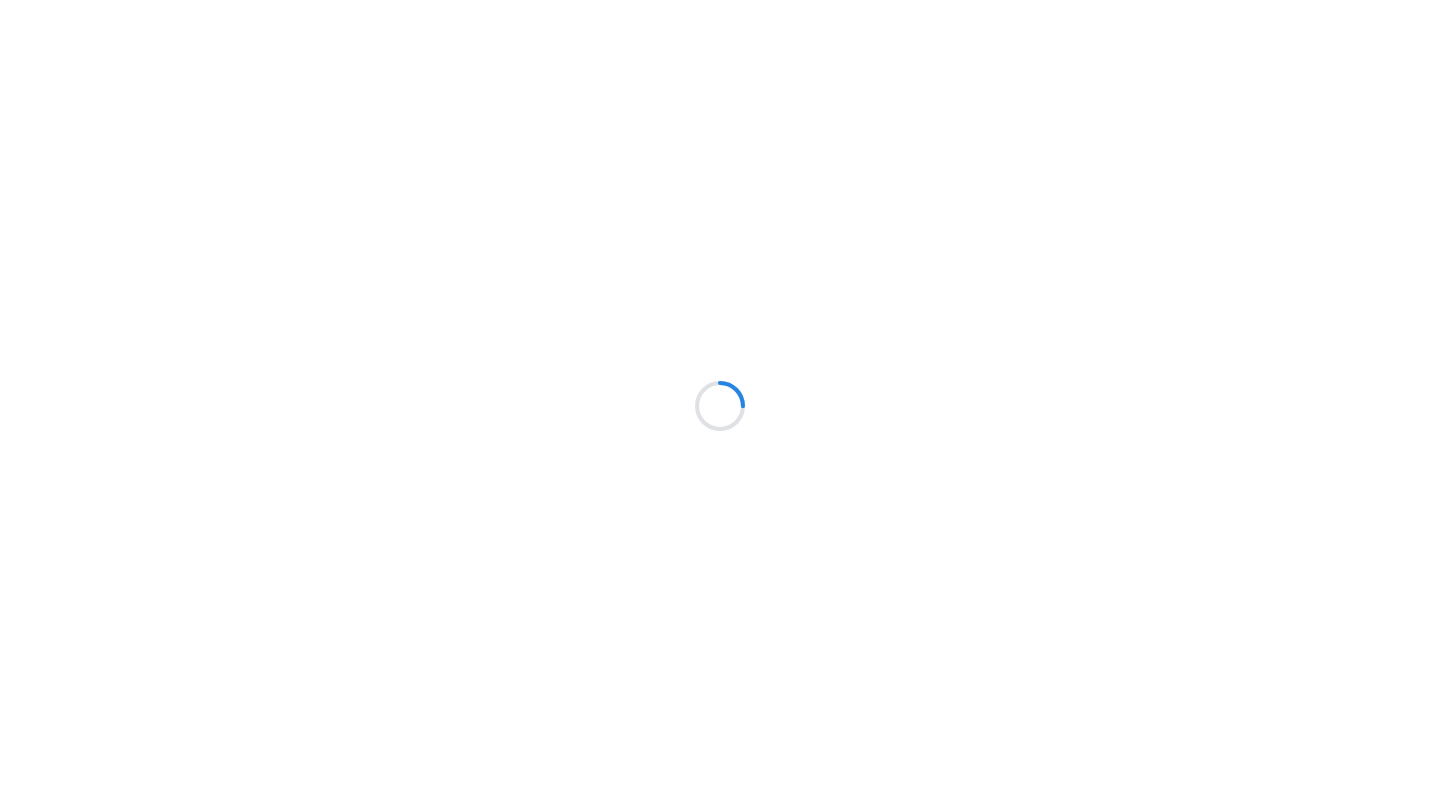 scroll, scrollTop: 0, scrollLeft: 0, axis: both 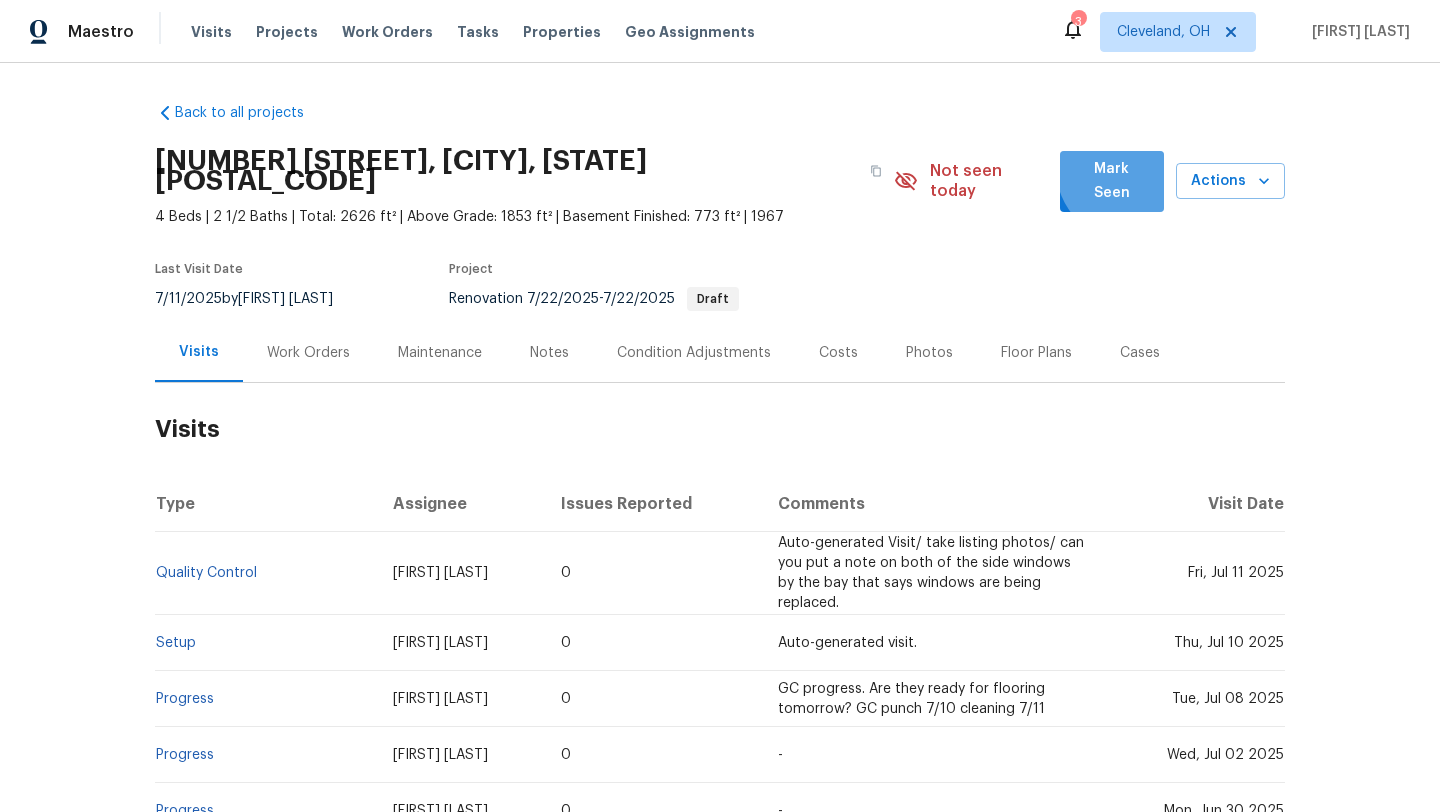 click on "Mark Seen" at bounding box center (1112, 181) 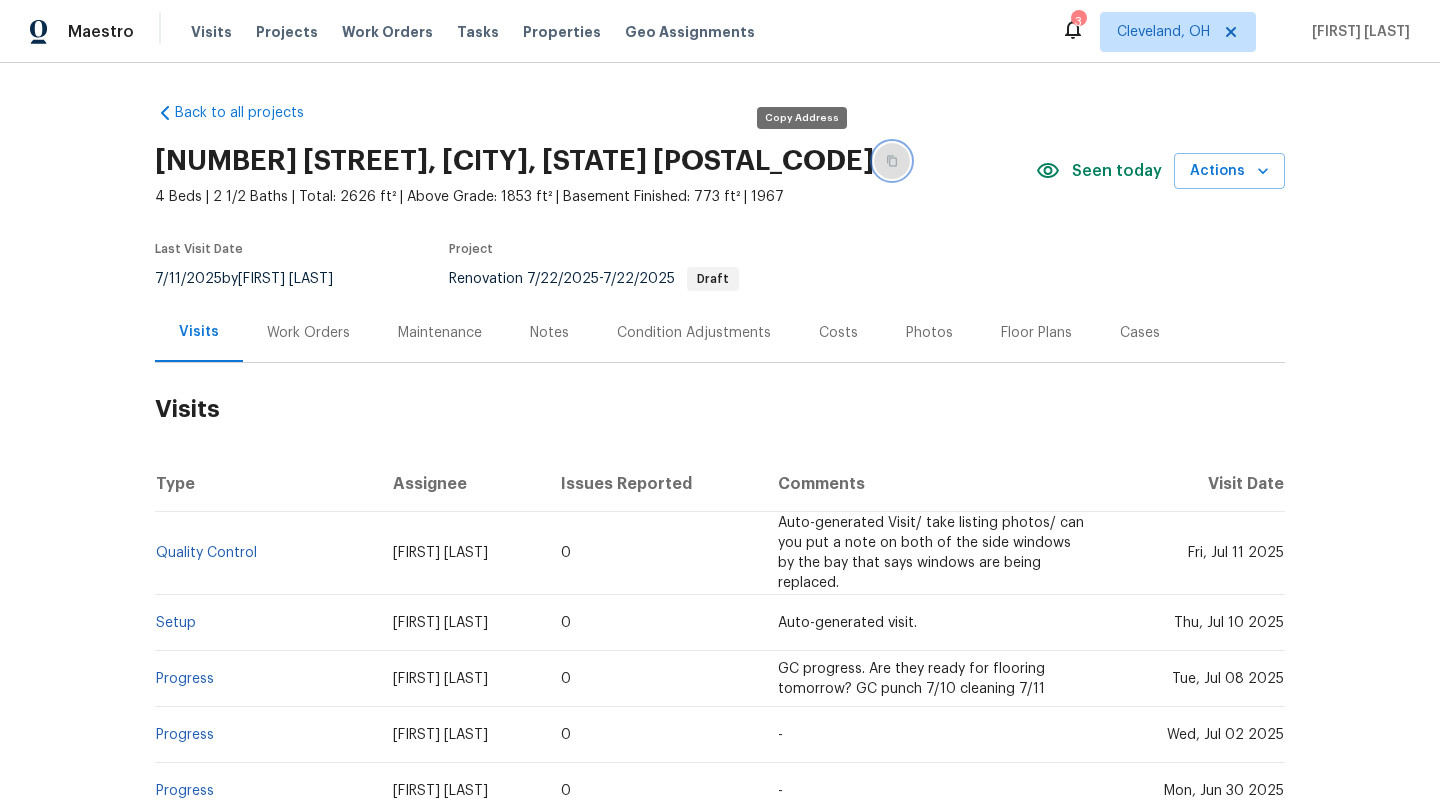 click 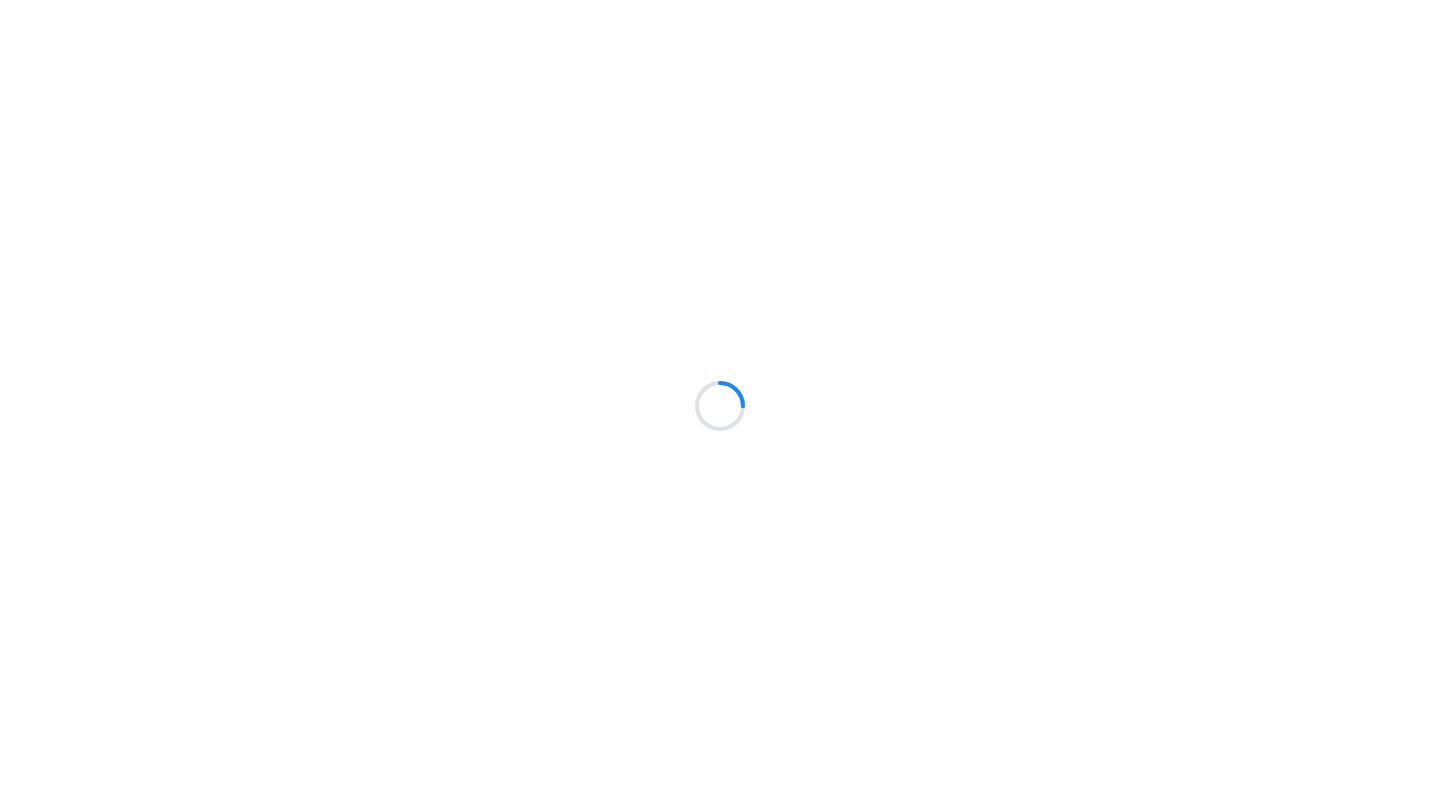 scroll, scrollTop: 0, scrollLeft: 0, axis: both 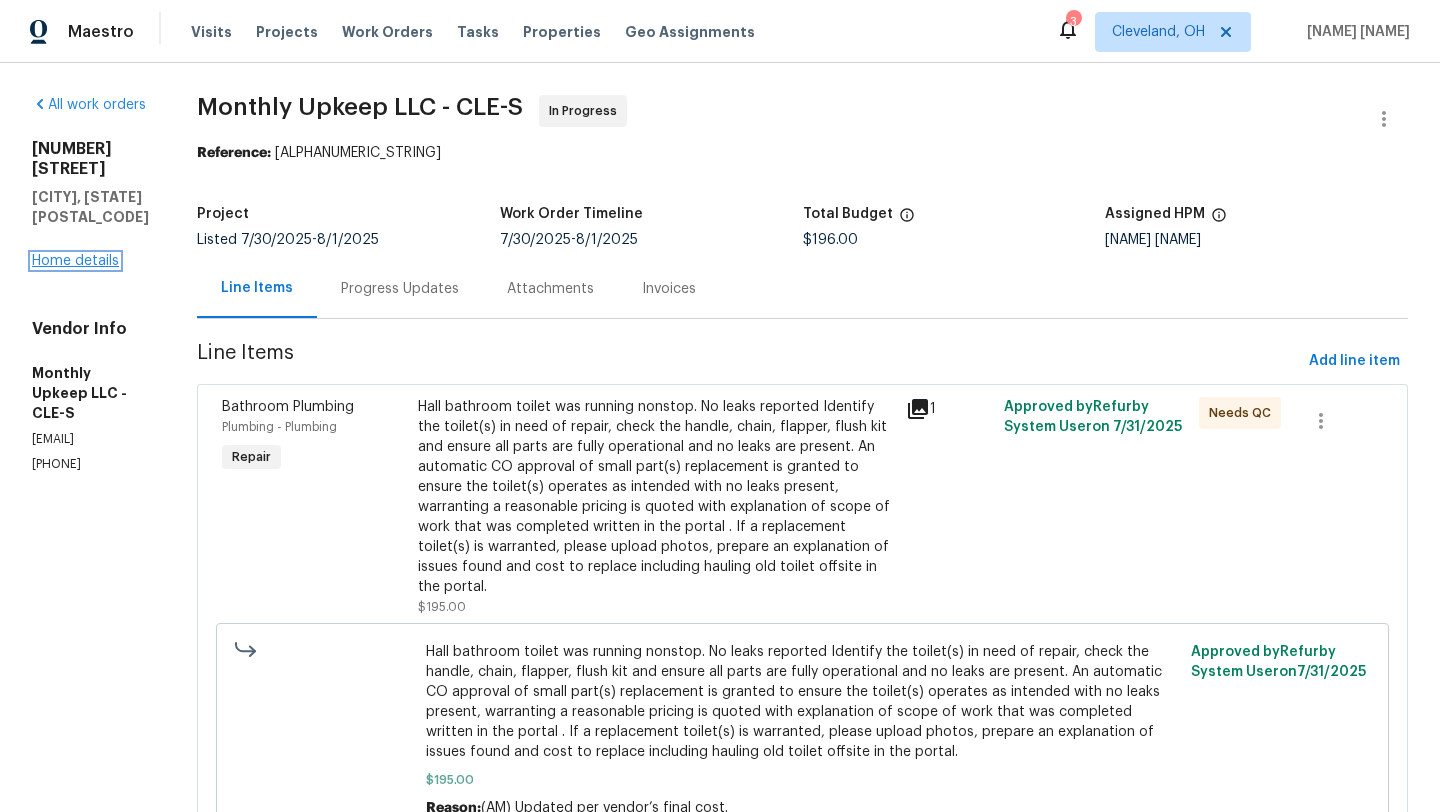 click on "Home details" at bounding box center (75, 261) 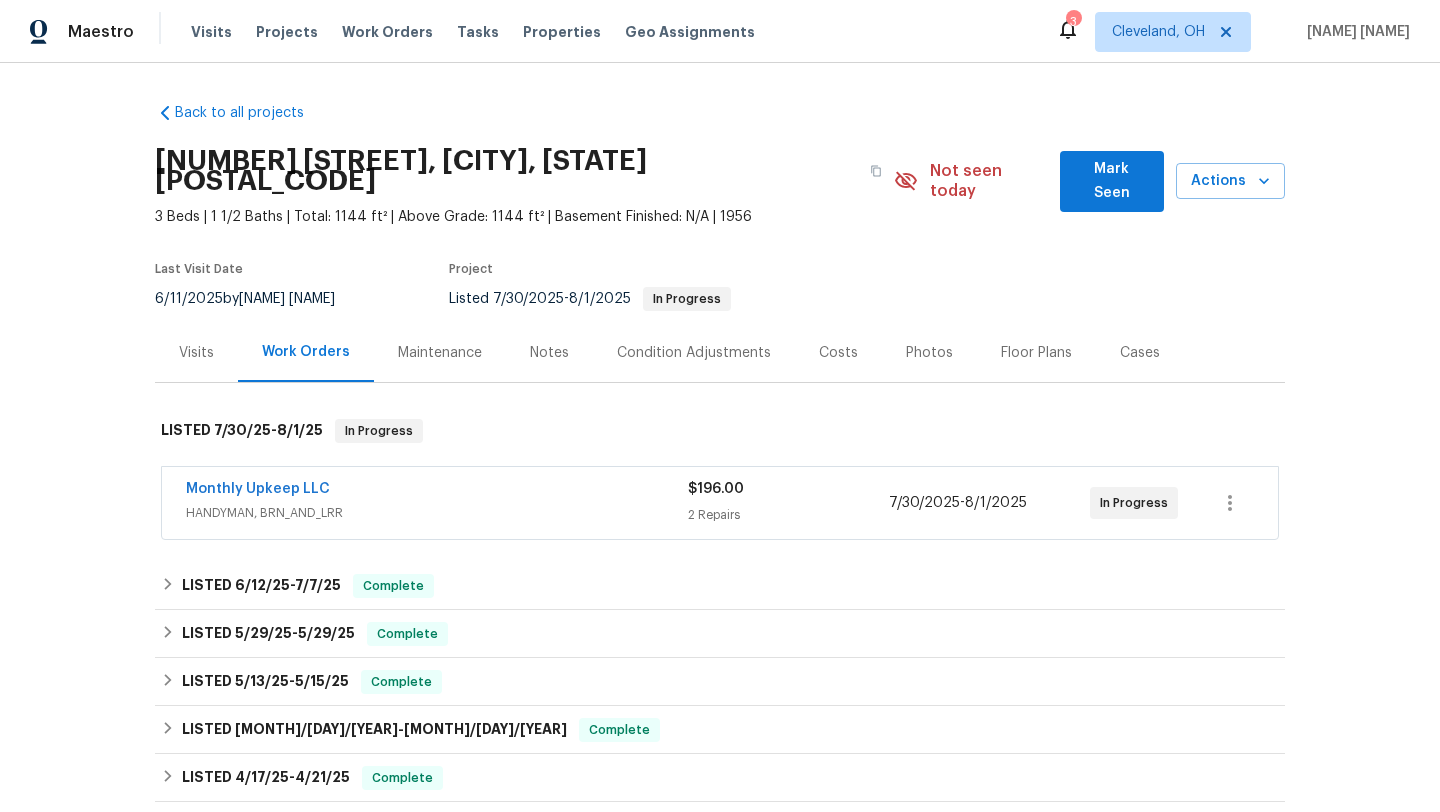 click on "Visits" at bounding box center (196, 353) 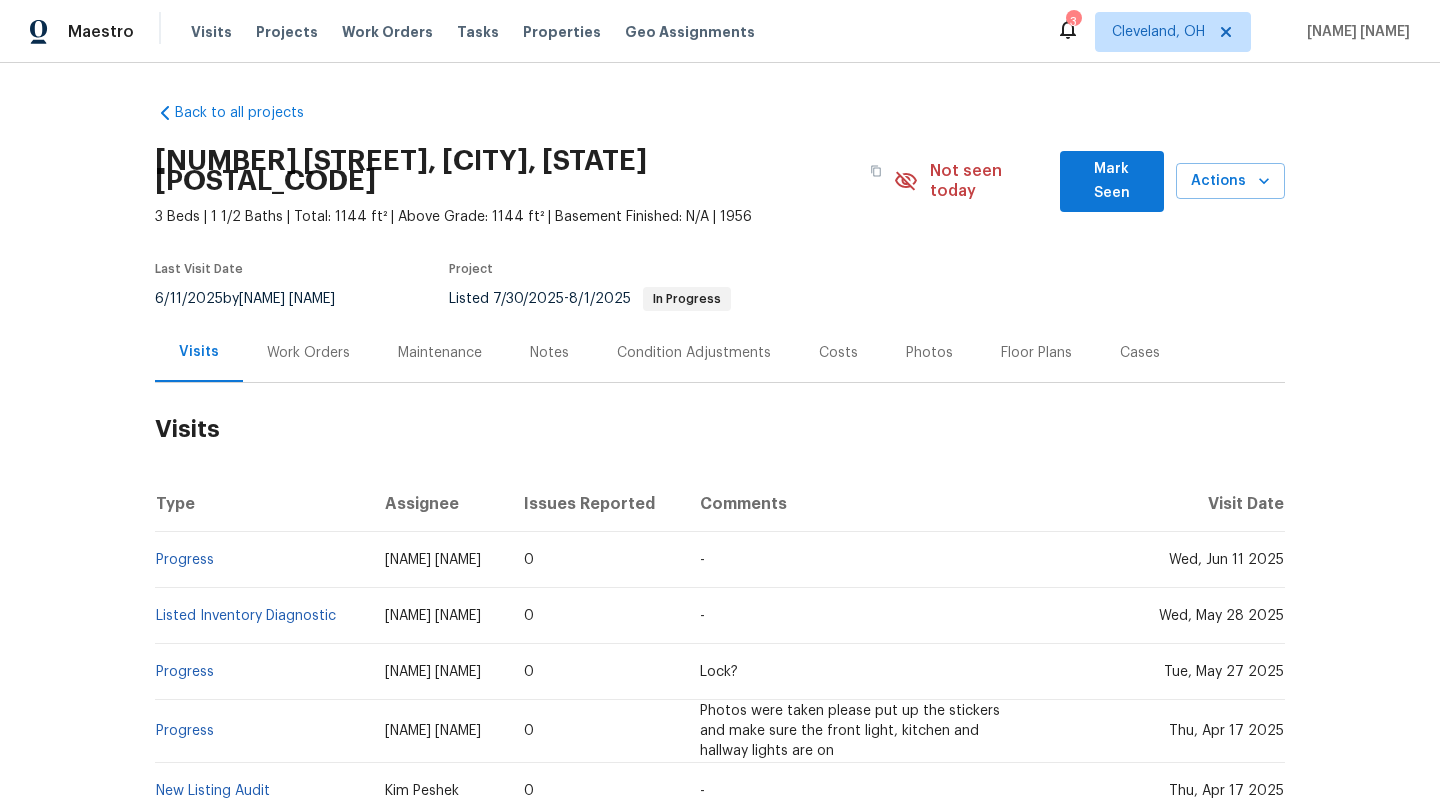 click on "Work Orders" at bounding box center (308, 353) 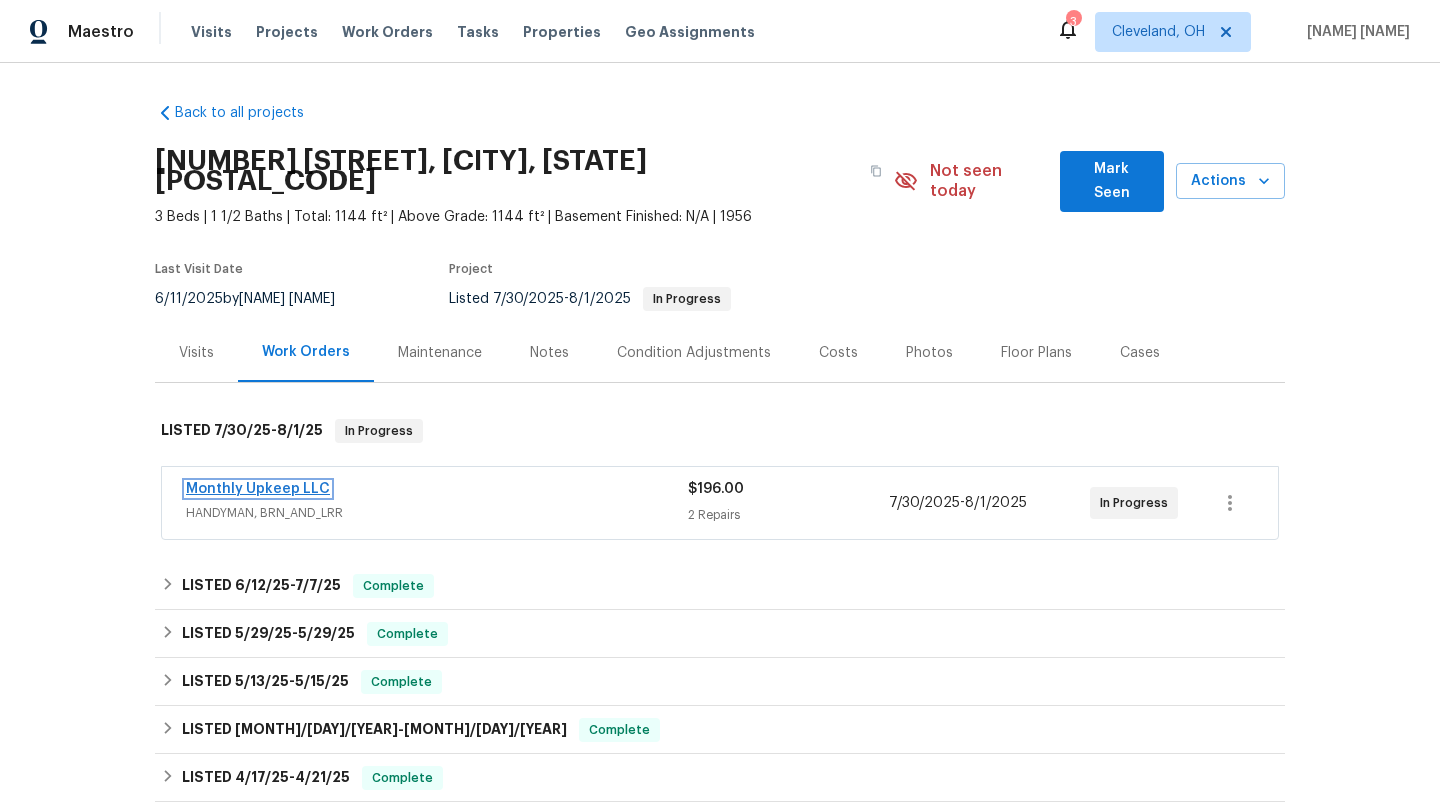 click on "Monthly Upkeep LLC" at bounding box center (258, 489) 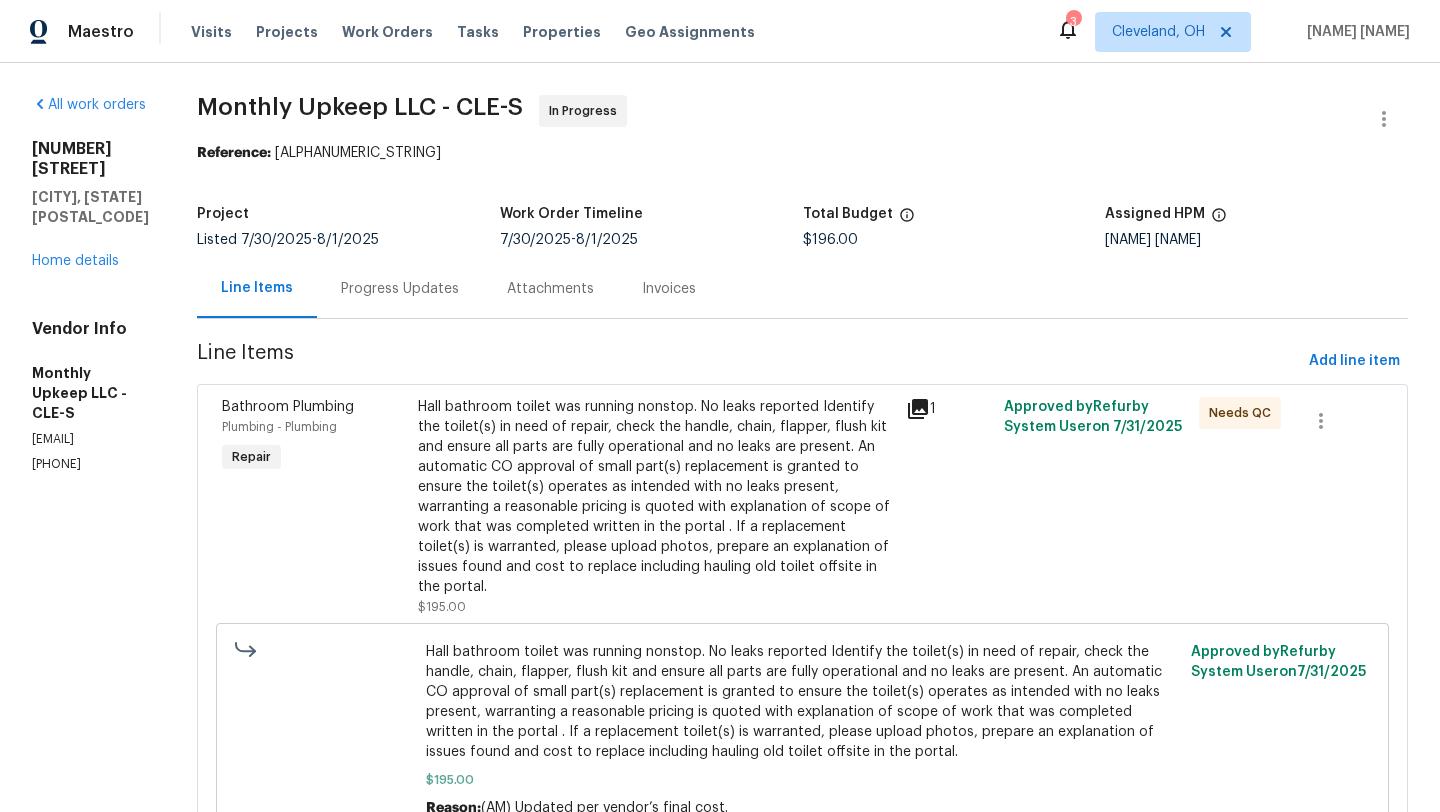 click on "Line Items" at bounding box center (257, 288) 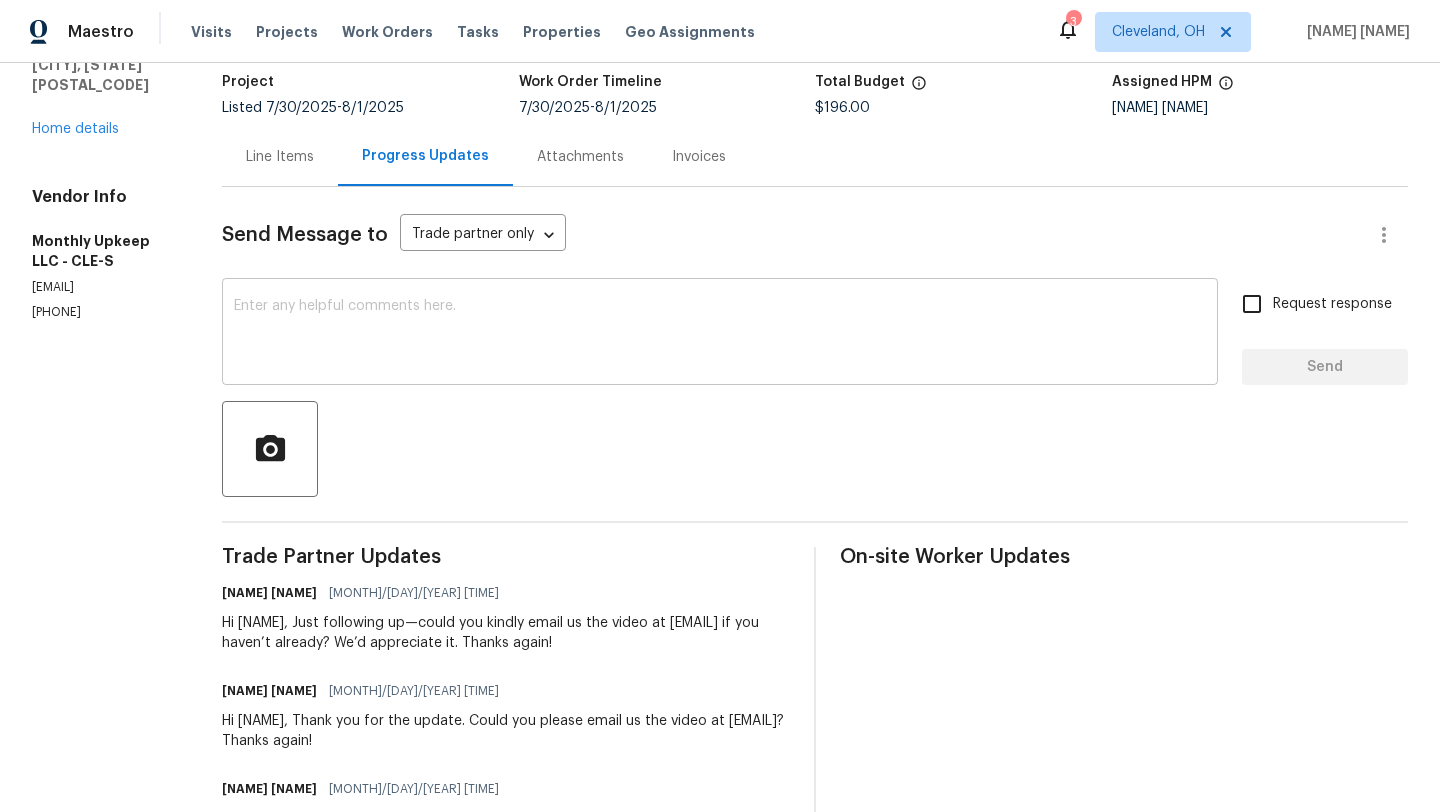 scroll, scrollTop: 153, scrollLeft: 0, axis: vertical 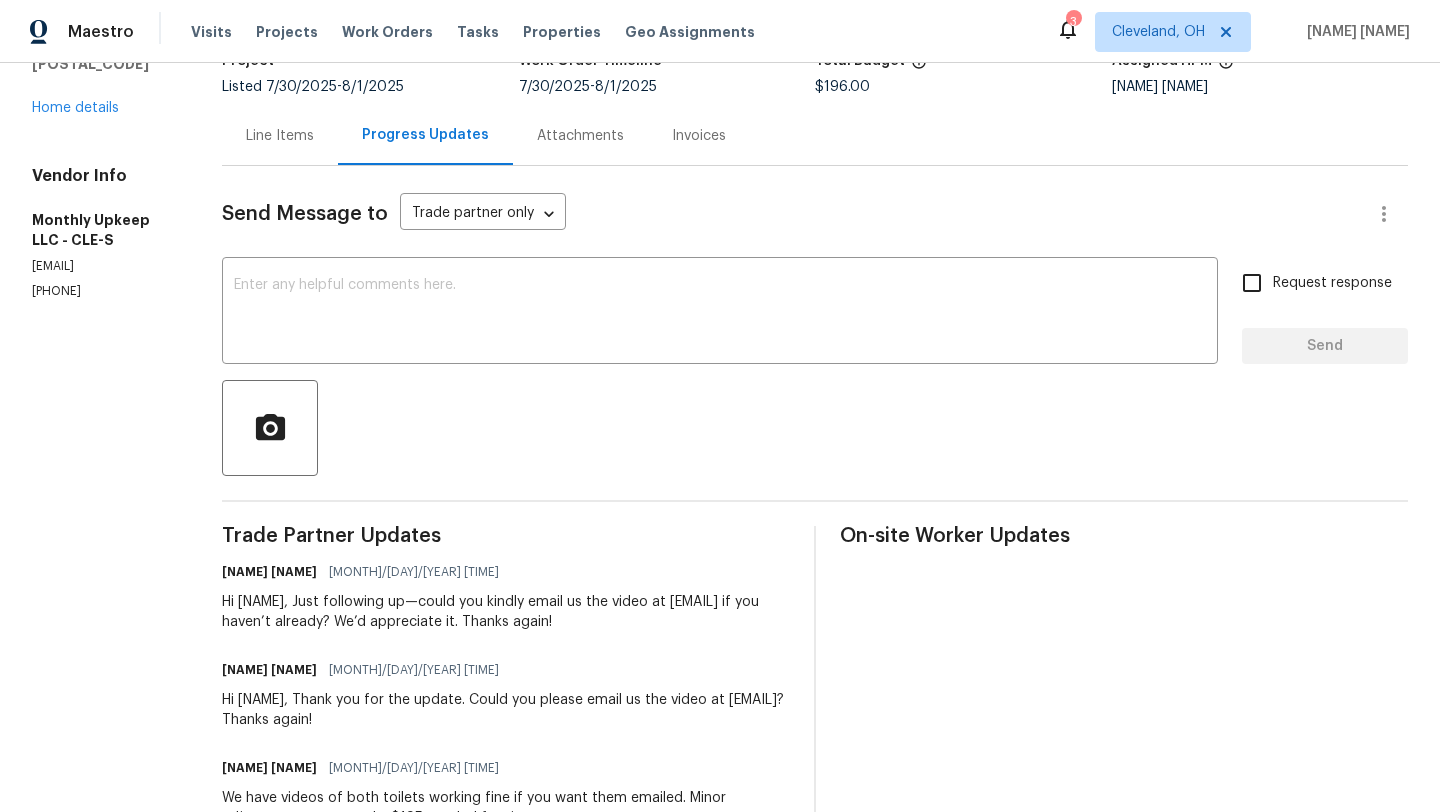 click on "Line Items" at bounding box center [280, 136] 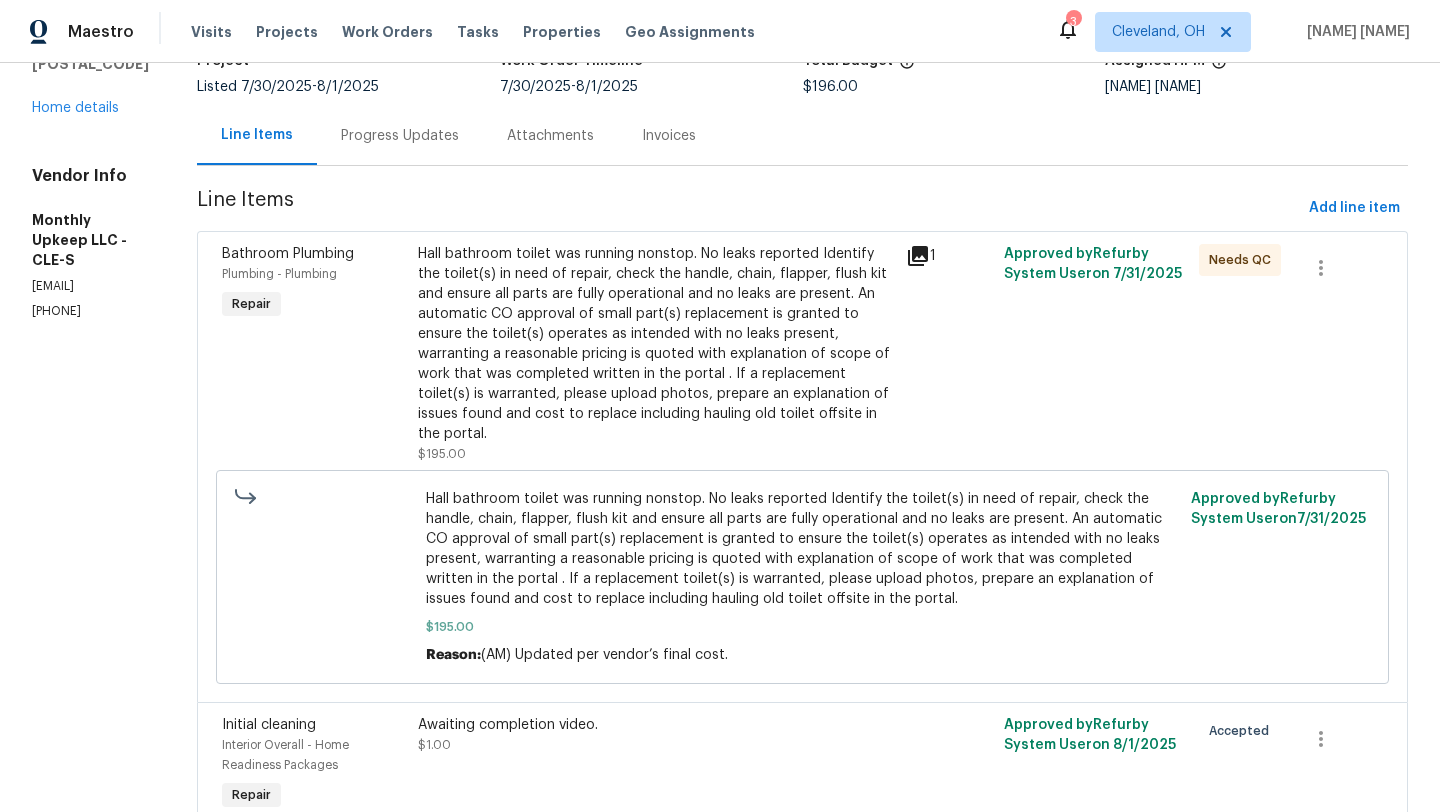 click on "Hall bathroom toilet was running nonstop. No leaks reported Identify the toilet(s) in need of repair, check the handle, chain, flapper, flush kit and ensure all parts are fully operational and no leaks are present. An automatic CO approval of small part(s) replacement is granted to ensure the toilet(s) operates as intended with no leaks present, warranting a reasonable pricing is quoted with explanation of scope of work that was completed written in the portal . If a replacement toilet(s) is warranted, please upload photos, prepare an explanation of issues found and cost to replace including hauling old toilet offsite in the portal." at bounding box center (656, 344) 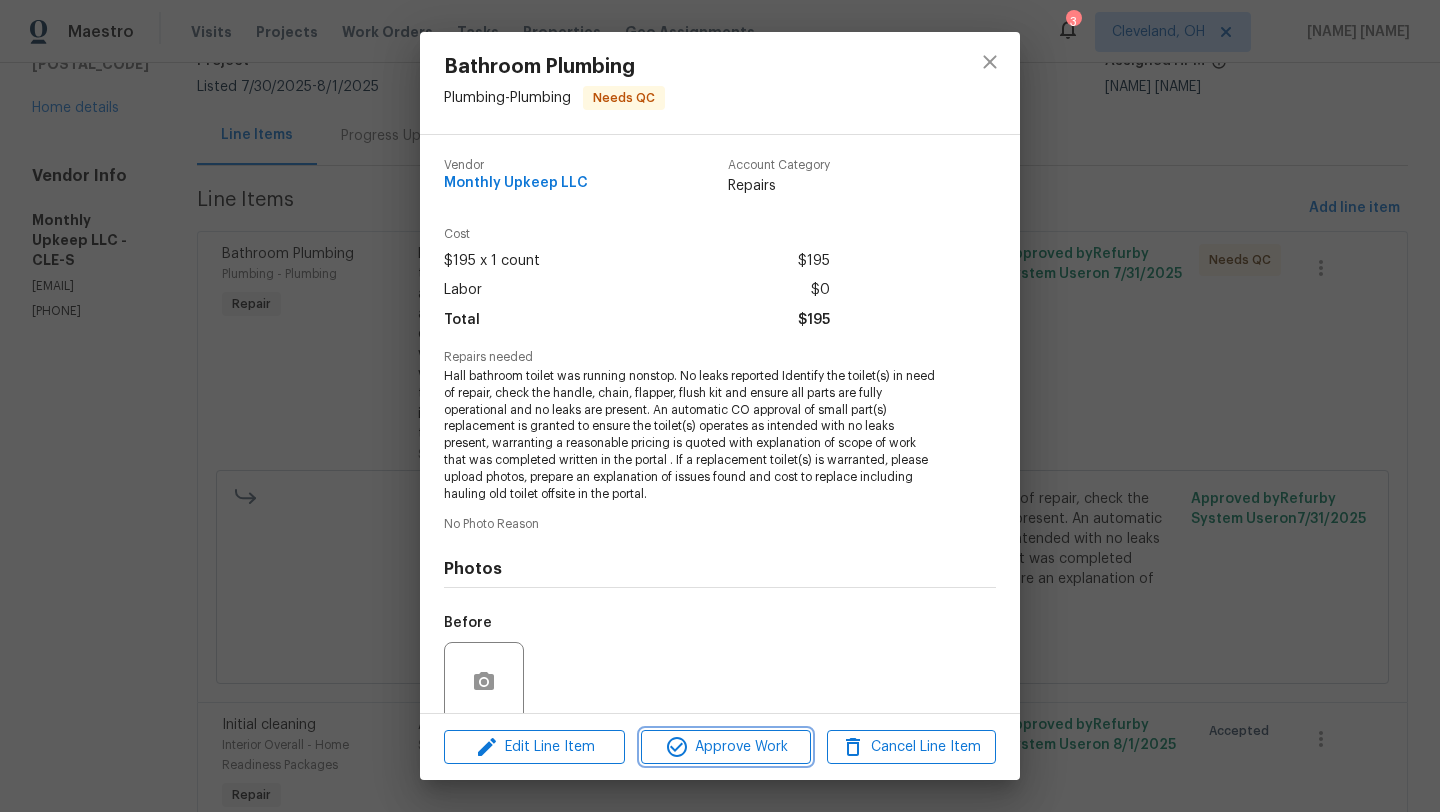 click 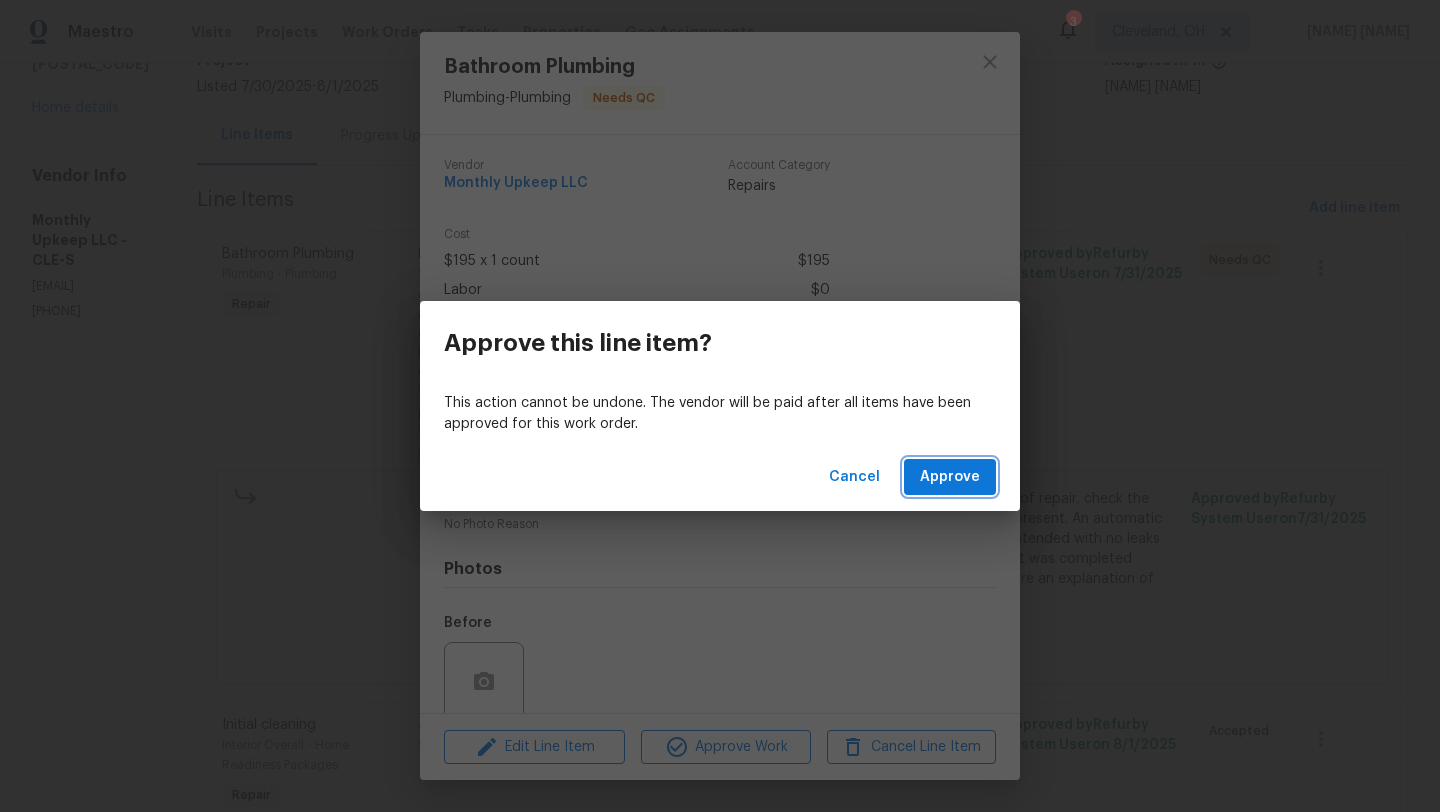 click on "Approve" at bounding box center (950, 477) 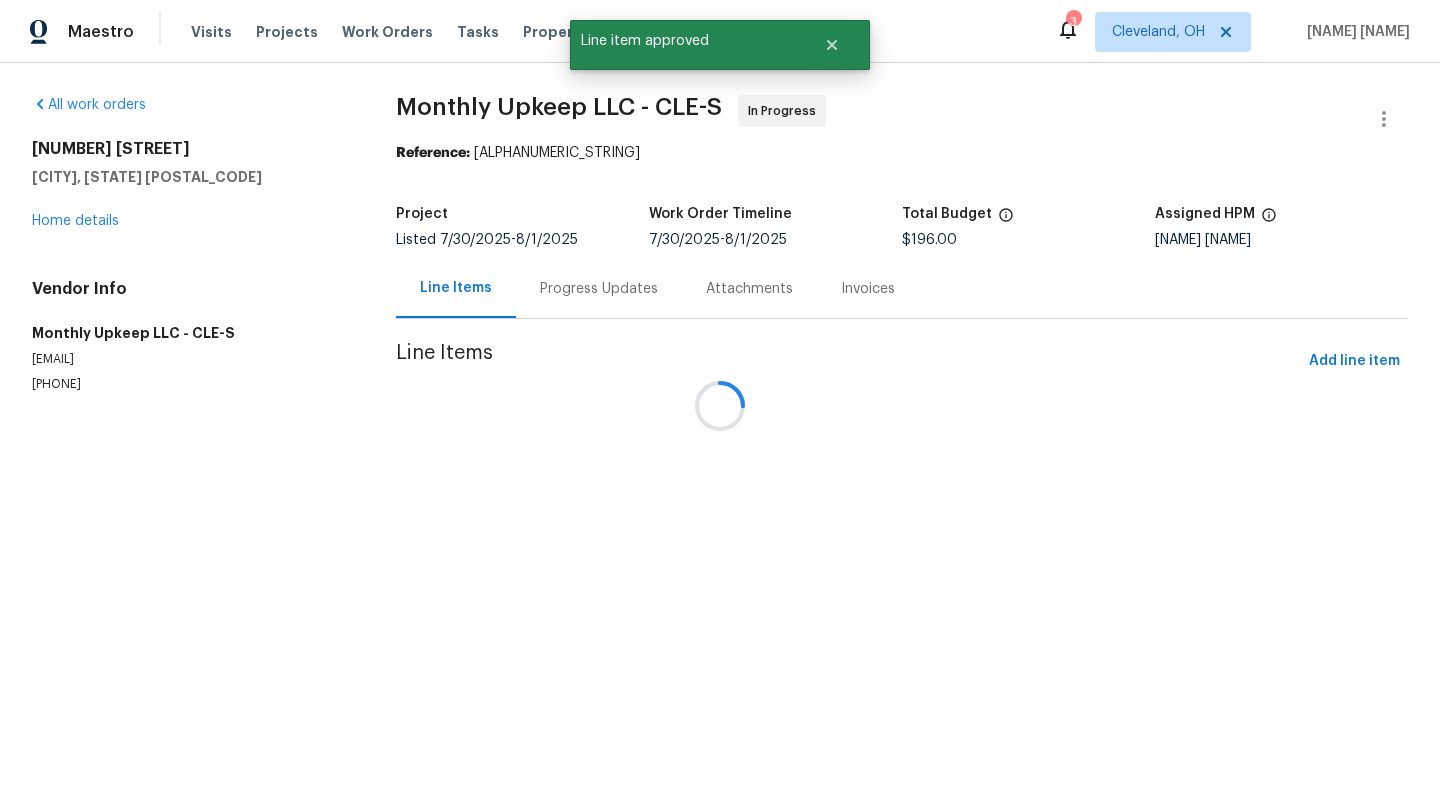 scroll, scrollTop: 0, scrollLeft: 0, axis: both 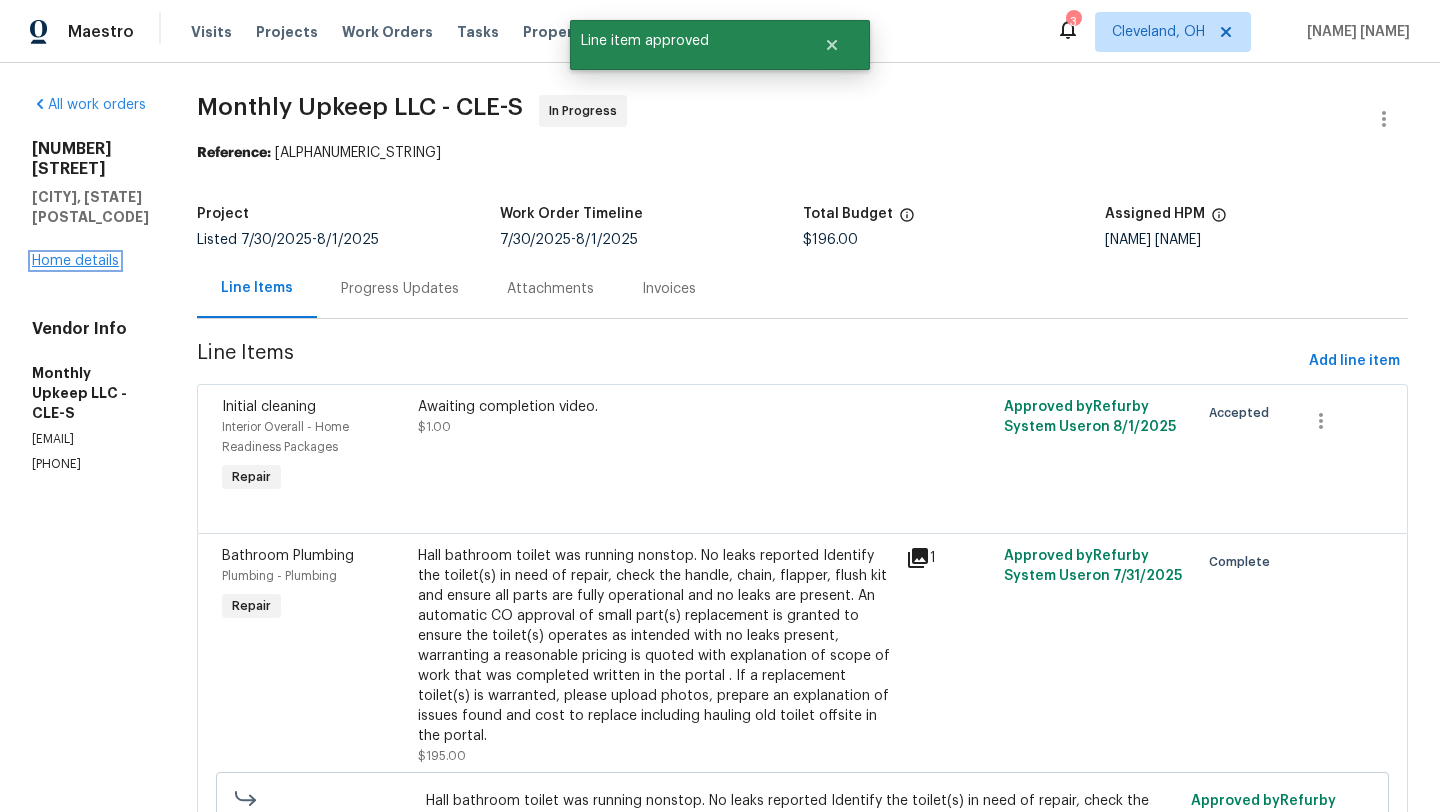 click on "Home details" at bounding box center (75, 261) 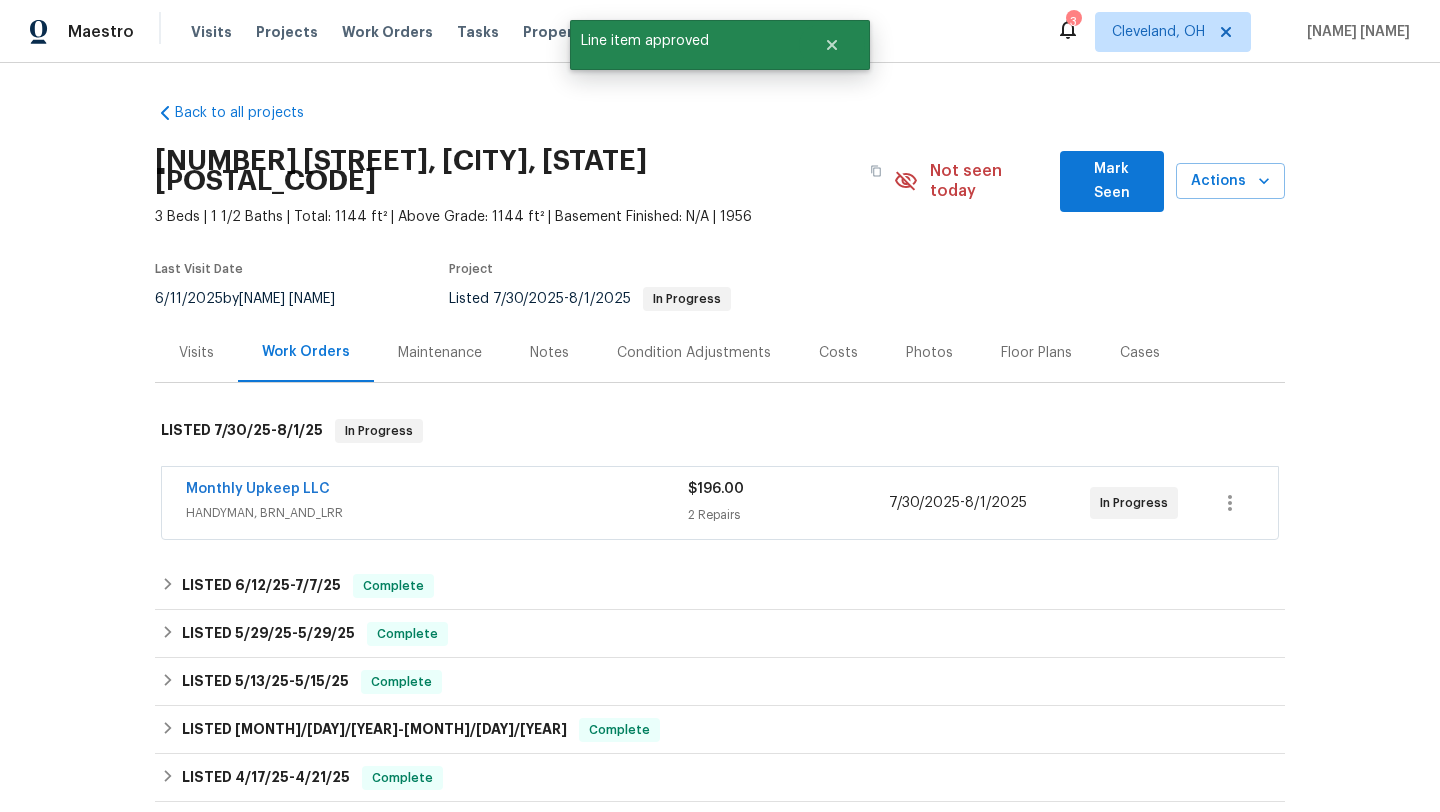 click on "Visits" at bounding box center (196, 353) 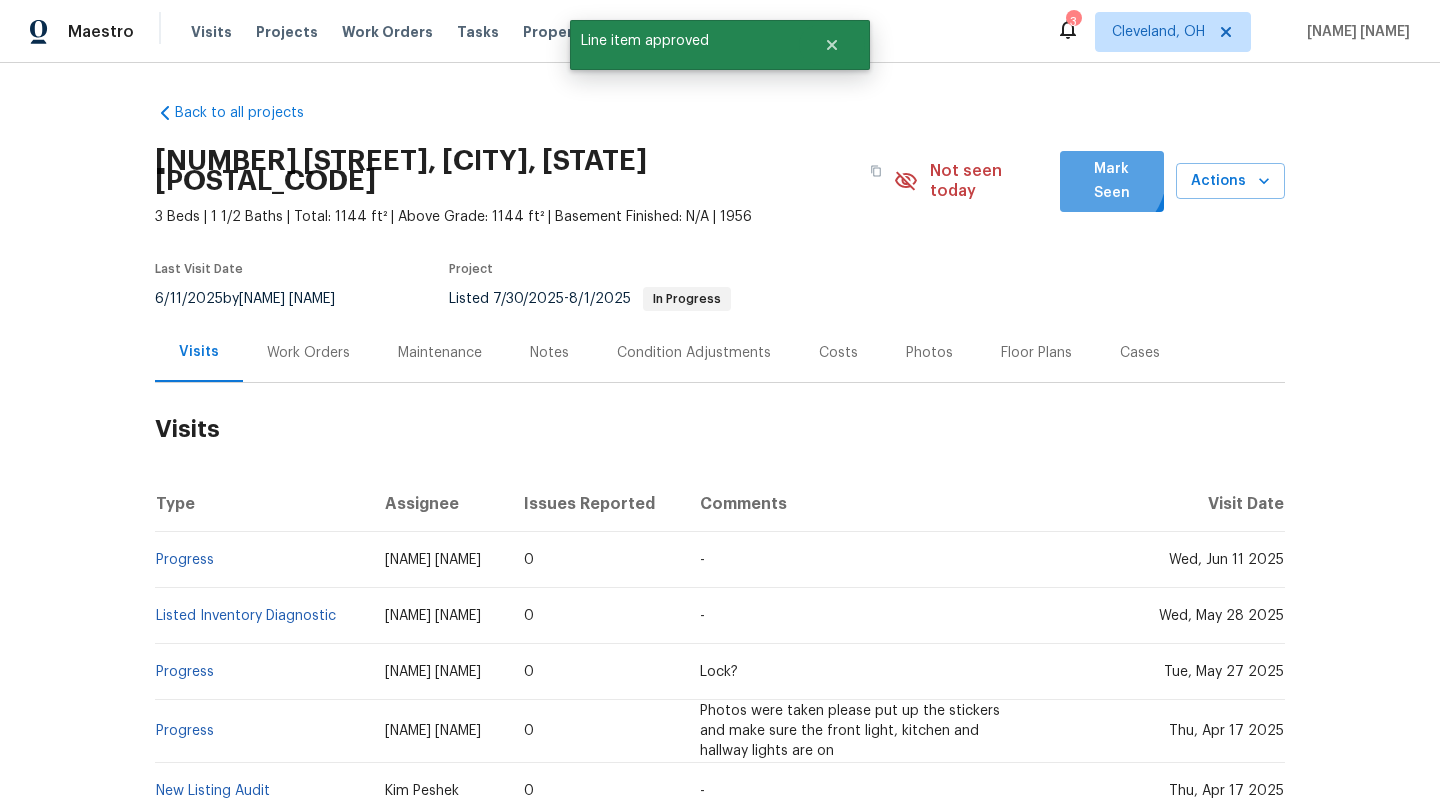 click on "Mark Seen" at bounding box center [1112, 181] 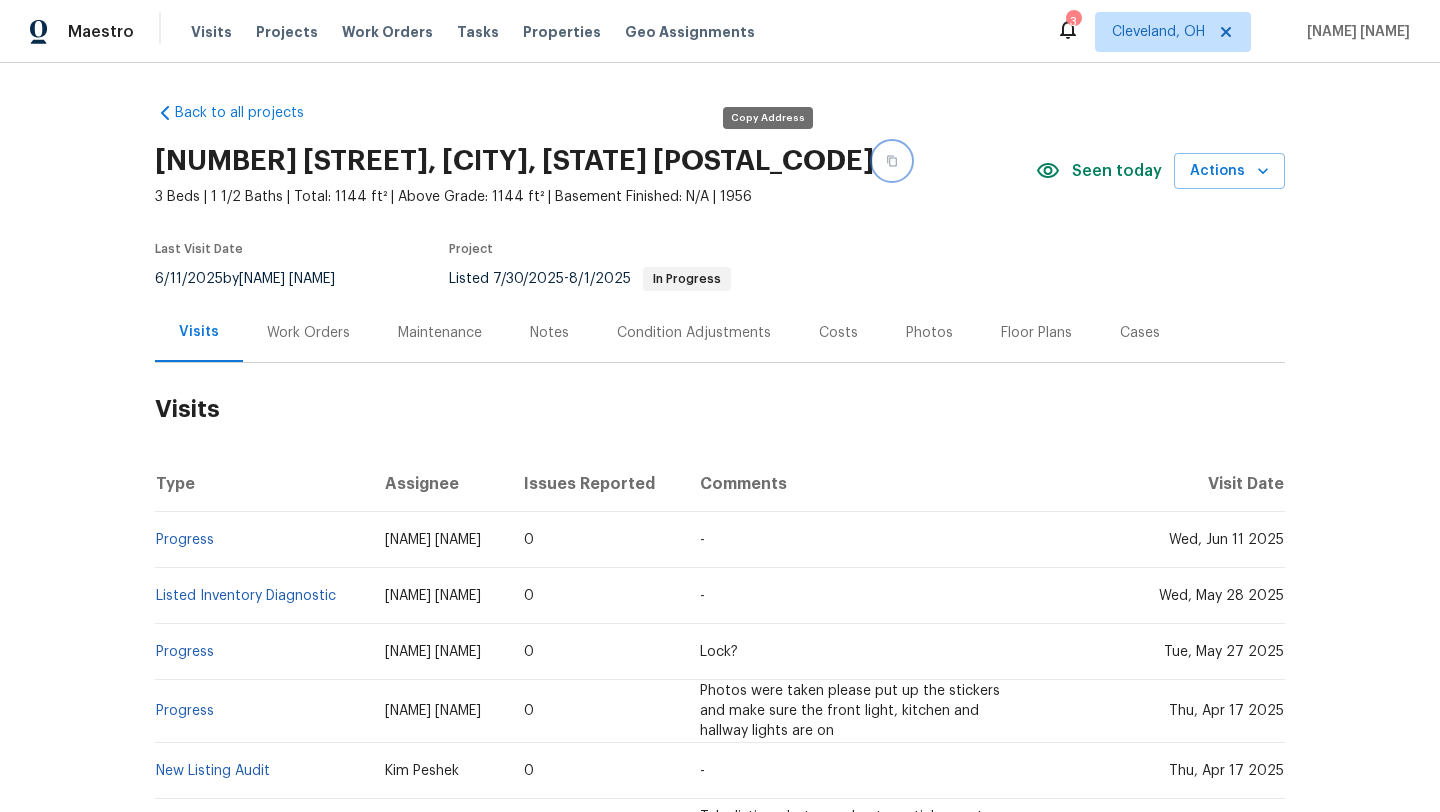 click 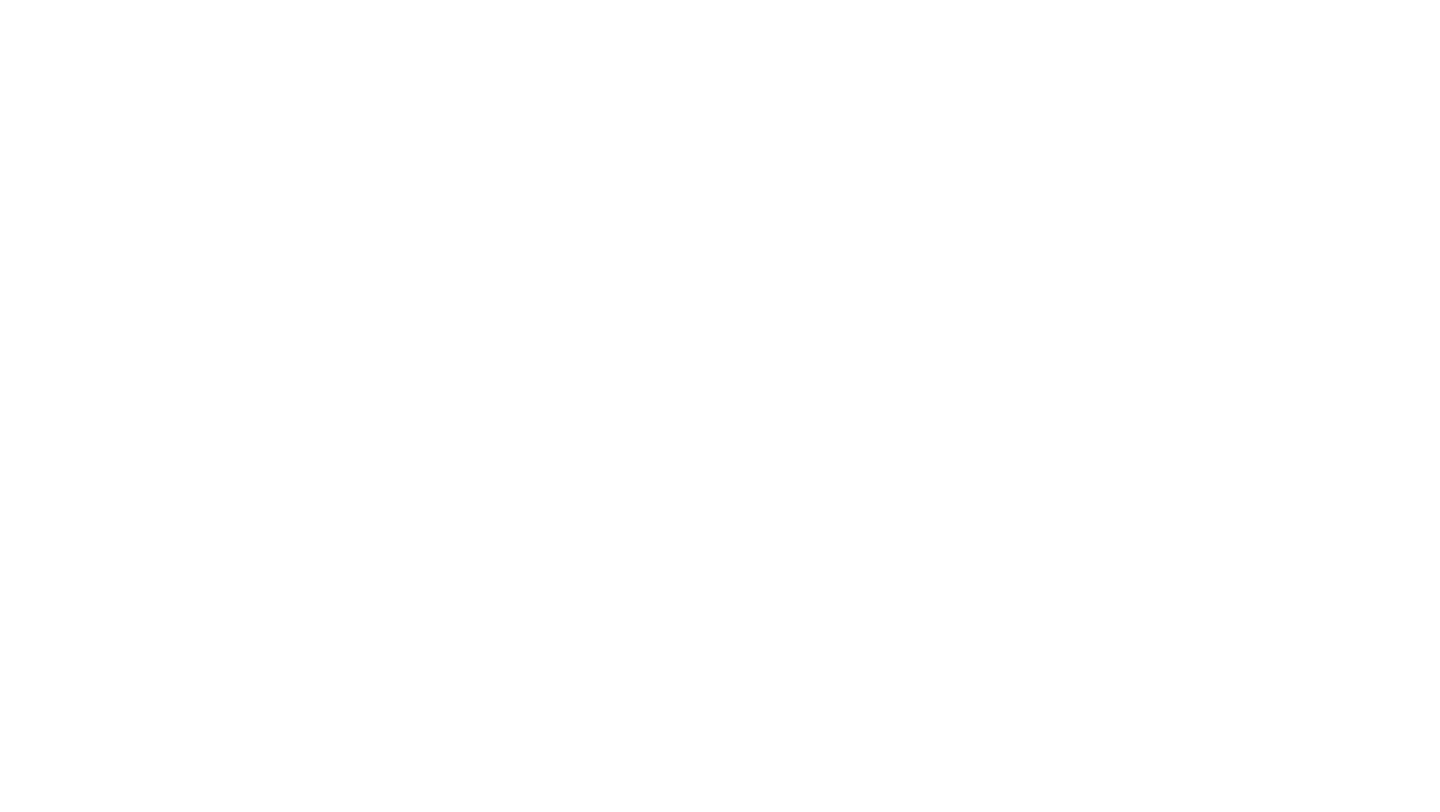 scroll, scrollTop: 0, scrollLeft: 0, axis: both 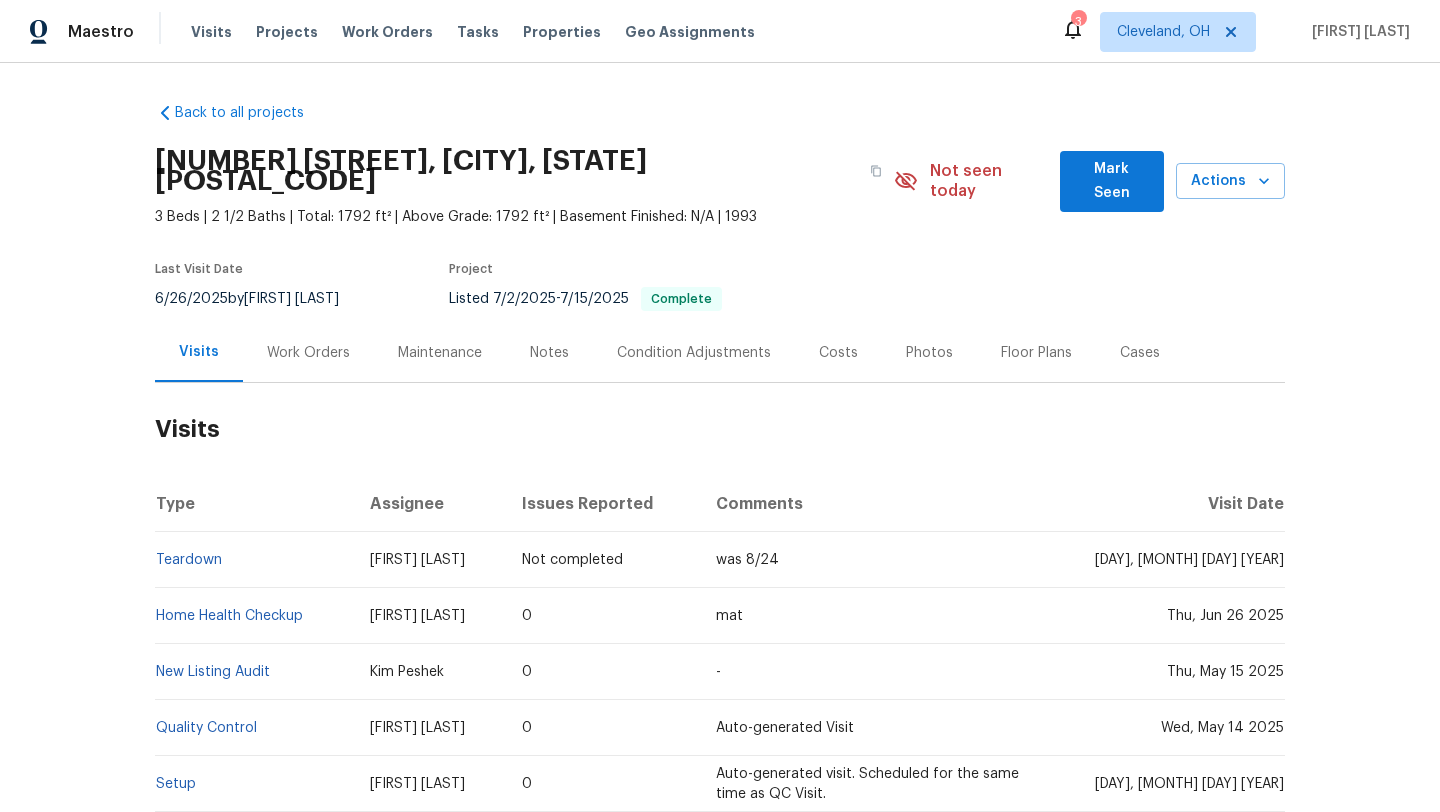 click on "Mark Seen" at bounding box center (1112, 181) 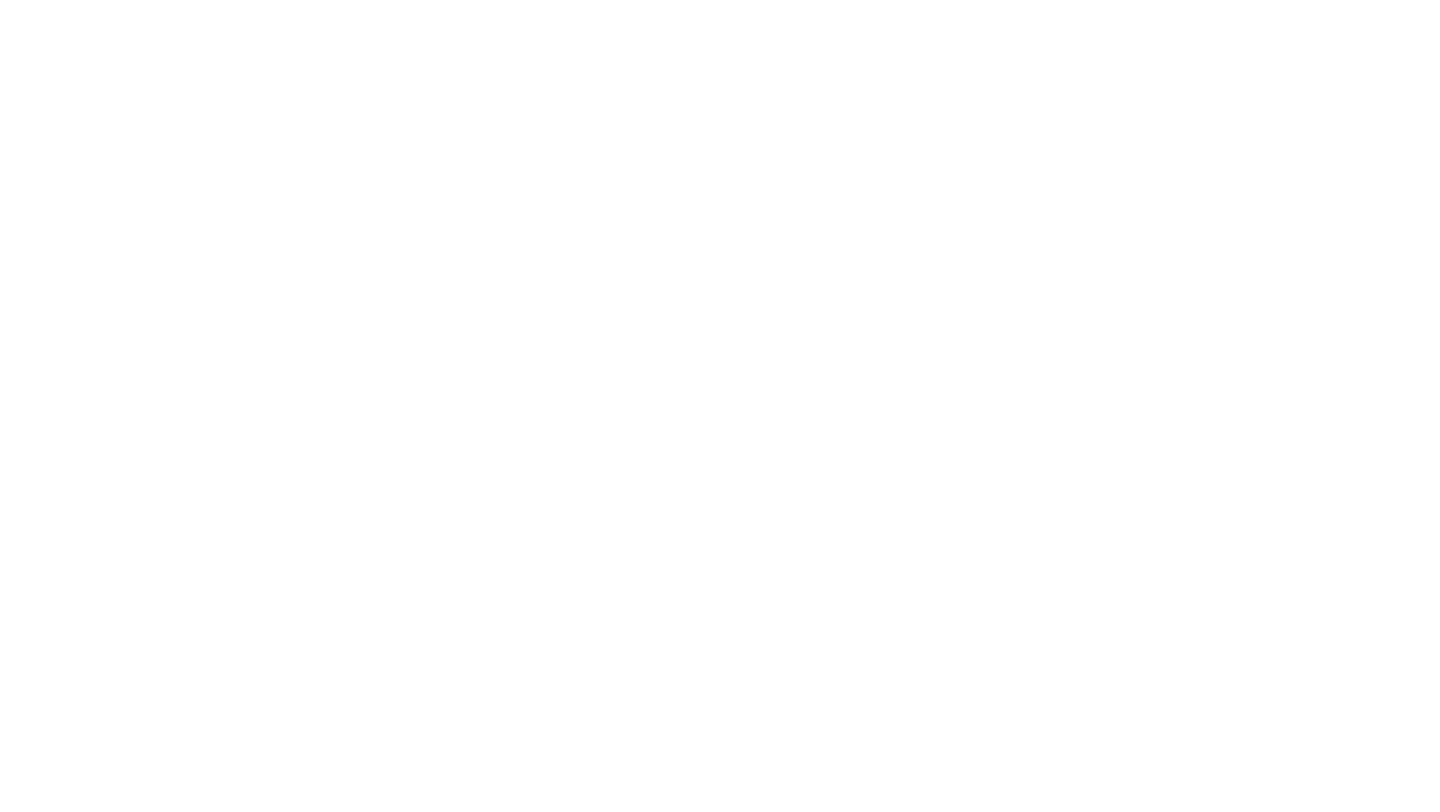 scroll, scrollTop: 0, scrollLeft: 0, axis: both 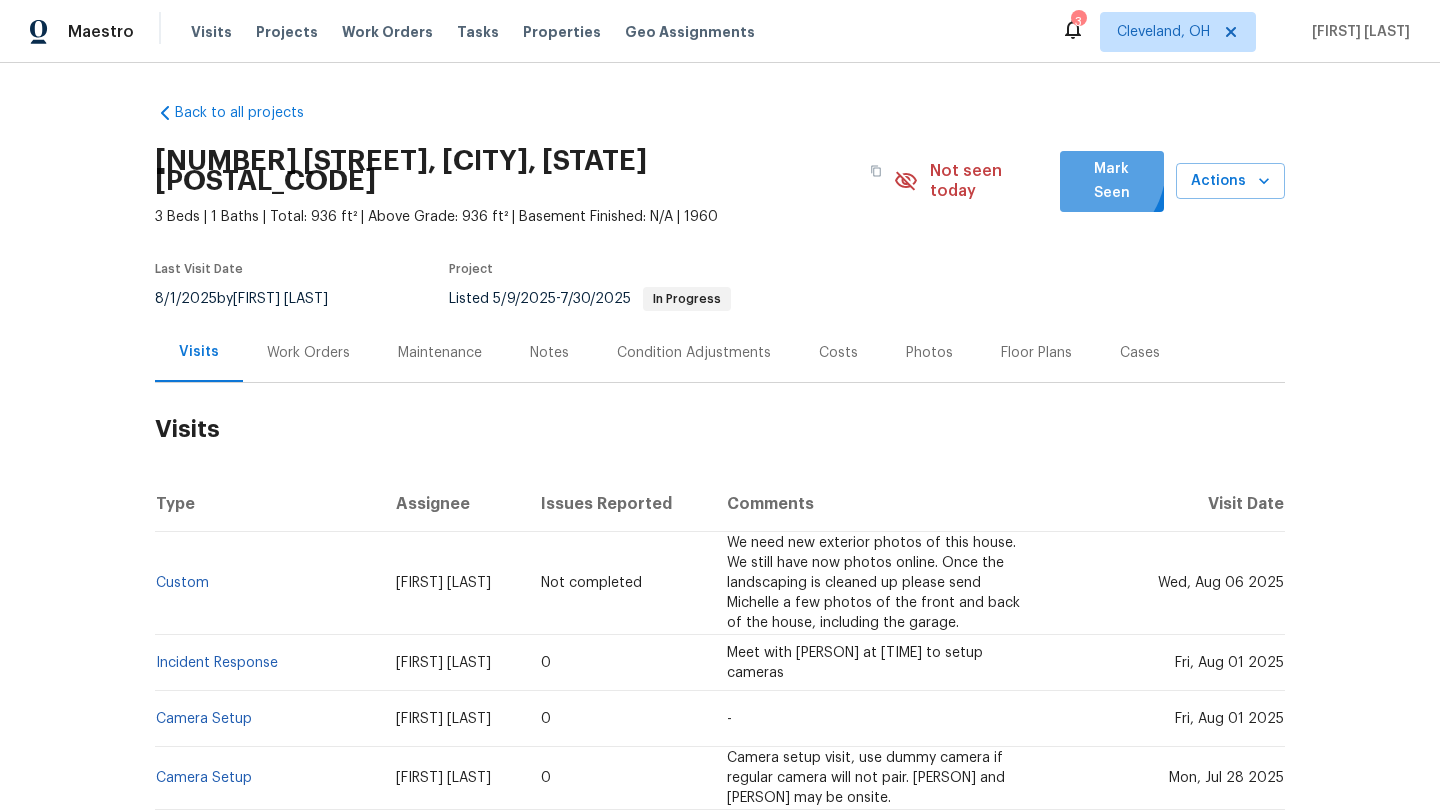 click on "Mark Seen" at bounding box center (1112, 181) 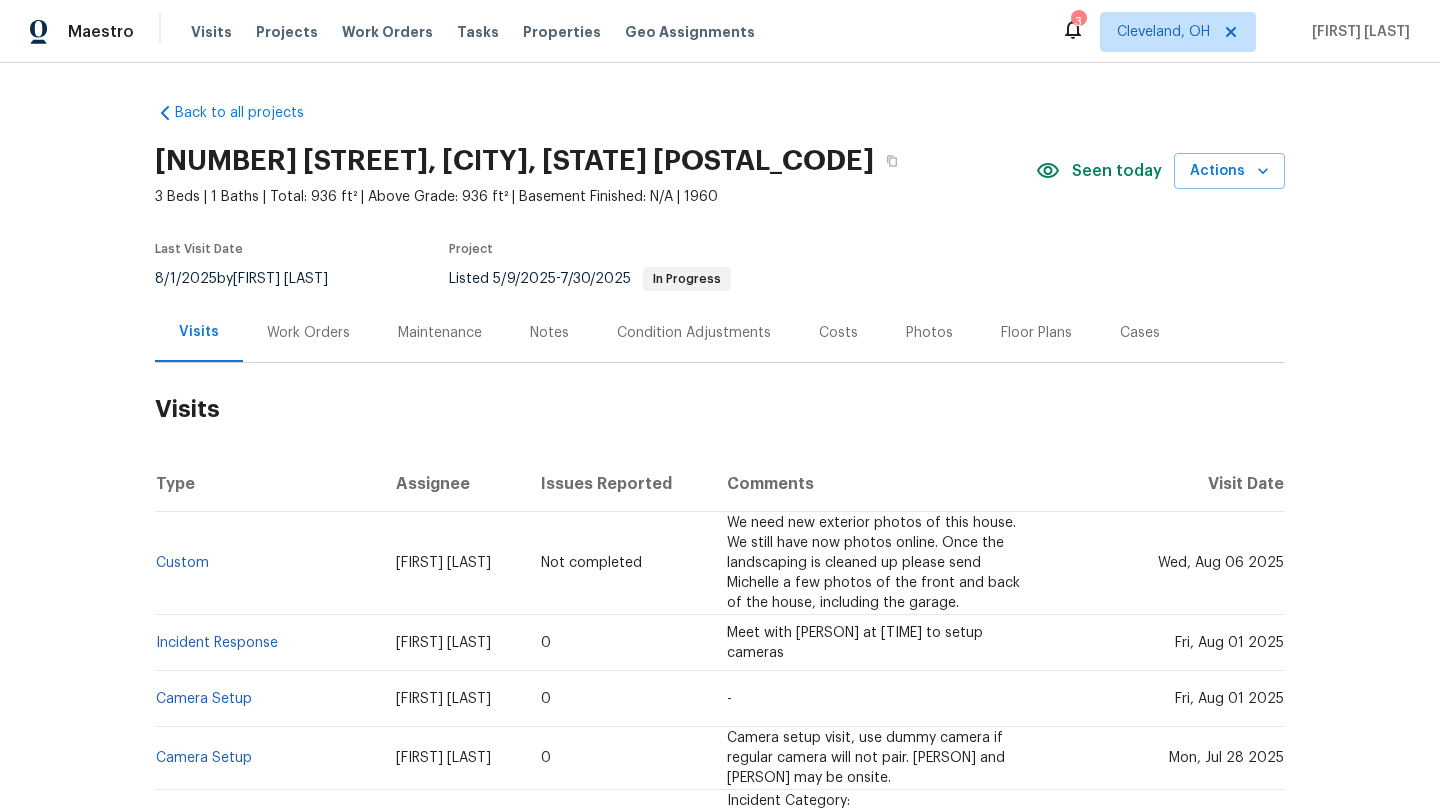 click on "Photos" at bounding box center [929, 333] 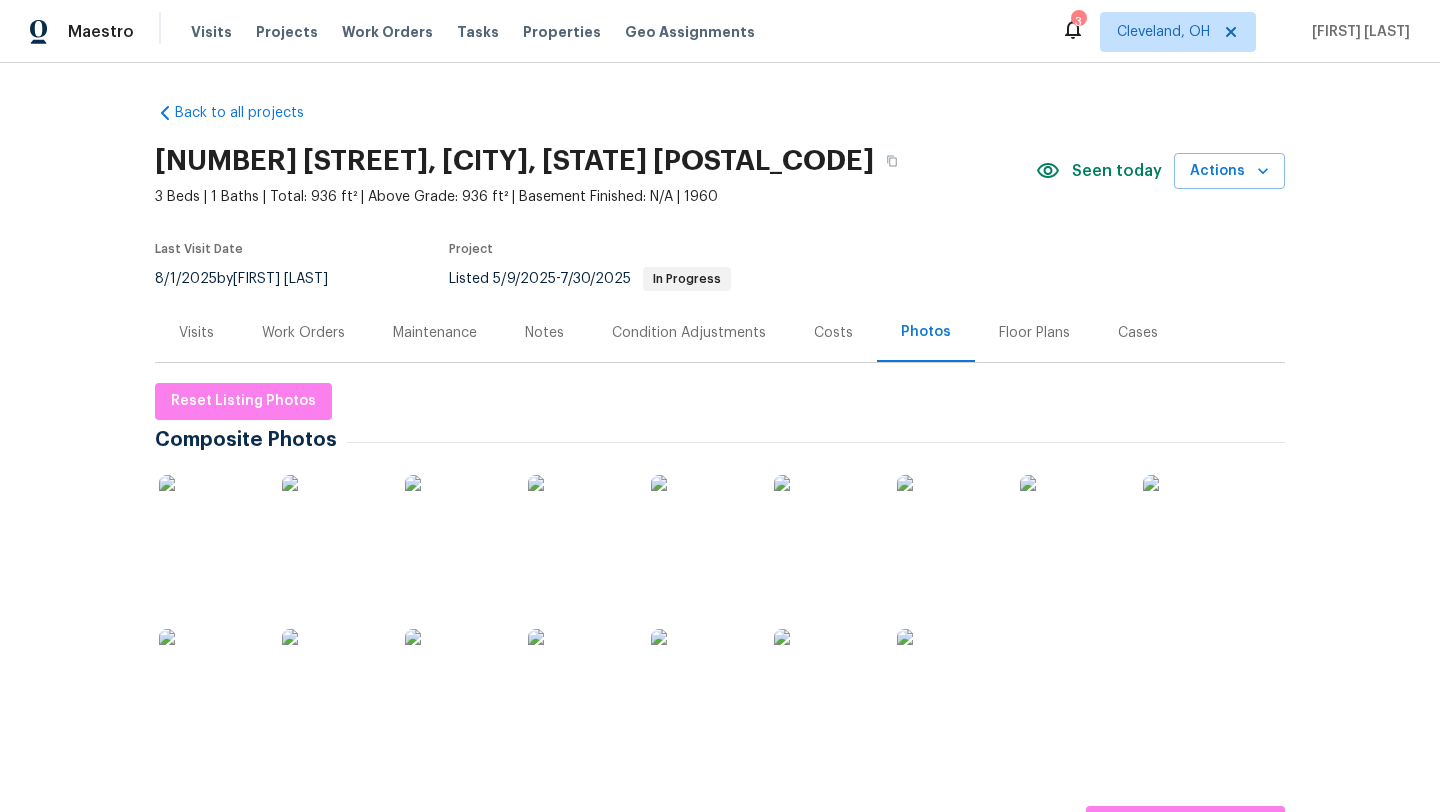 click on "Visits" at bounding box center [196, 333] 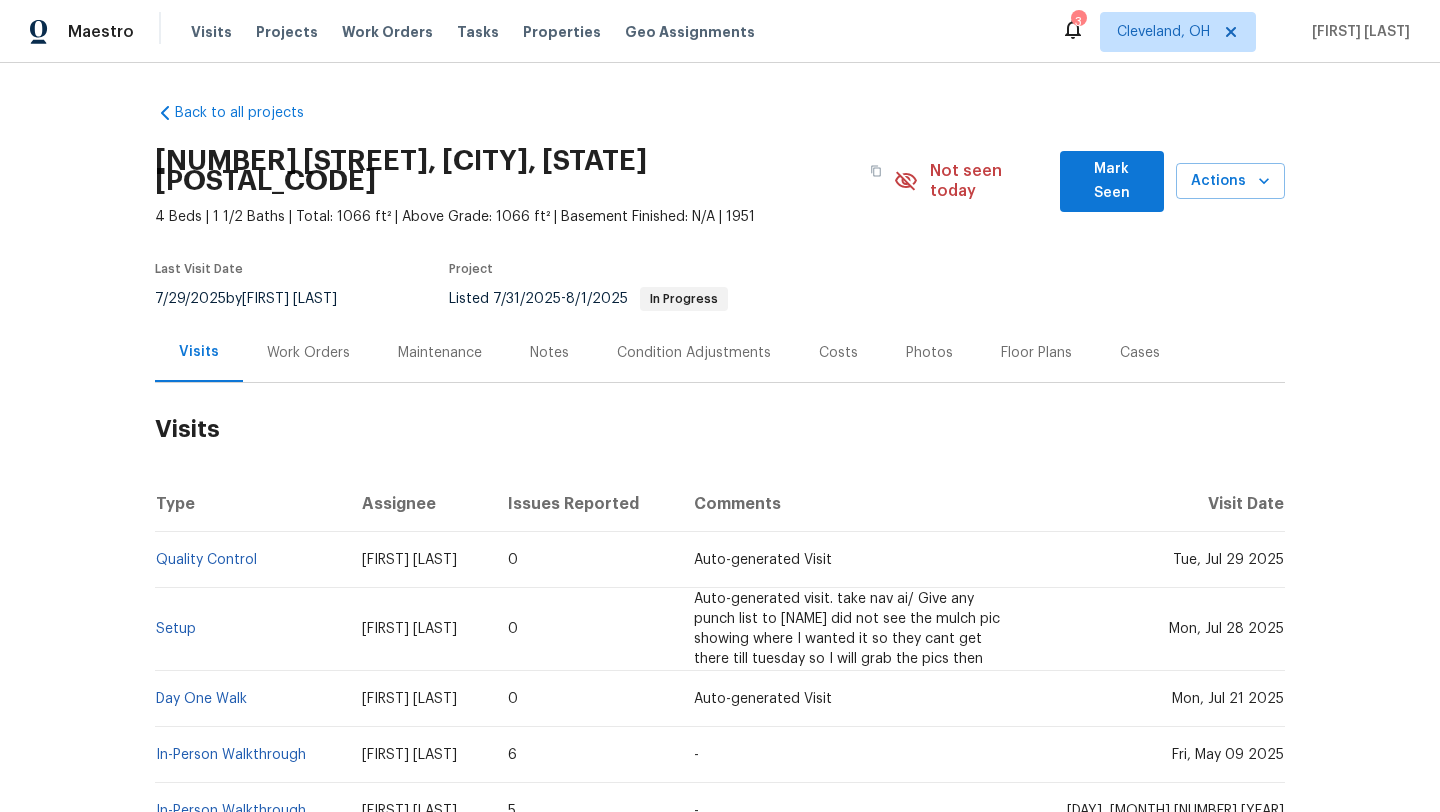 scroll, scrollTop: 0, scrollLeft: 0, axis: both 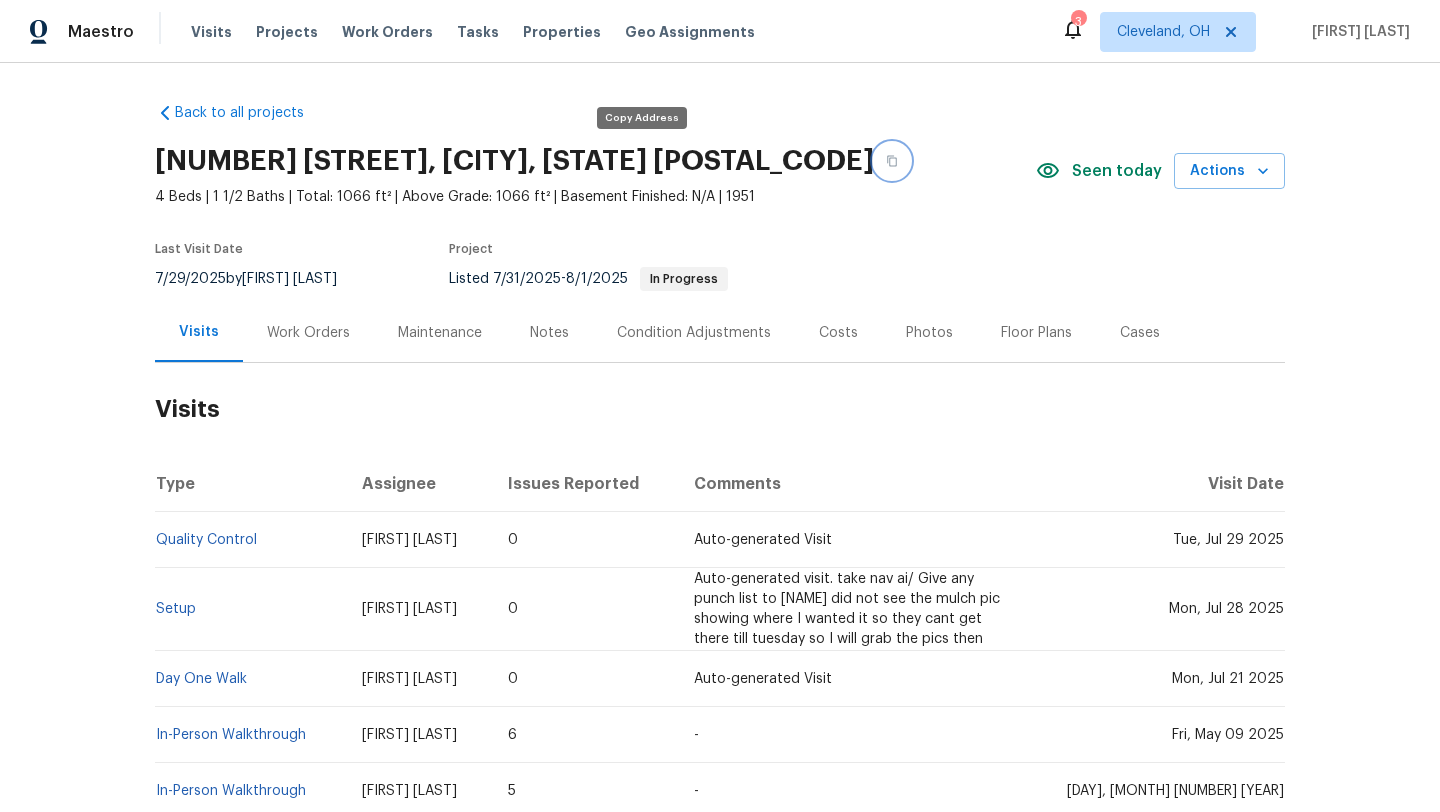 click at bounding box center (892, 161) 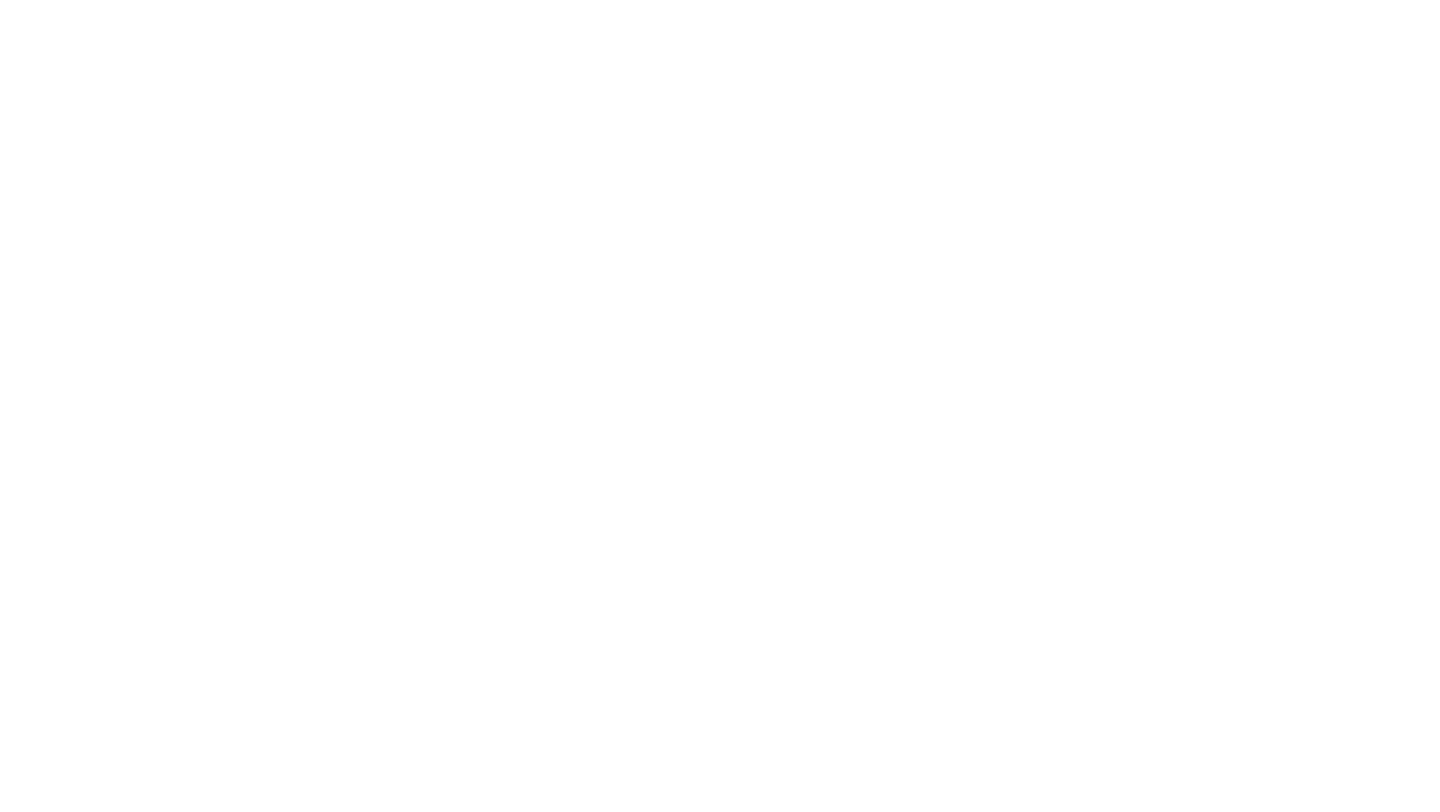 scroll, scrollTop: 0, scrollLeft: 0, axis: both 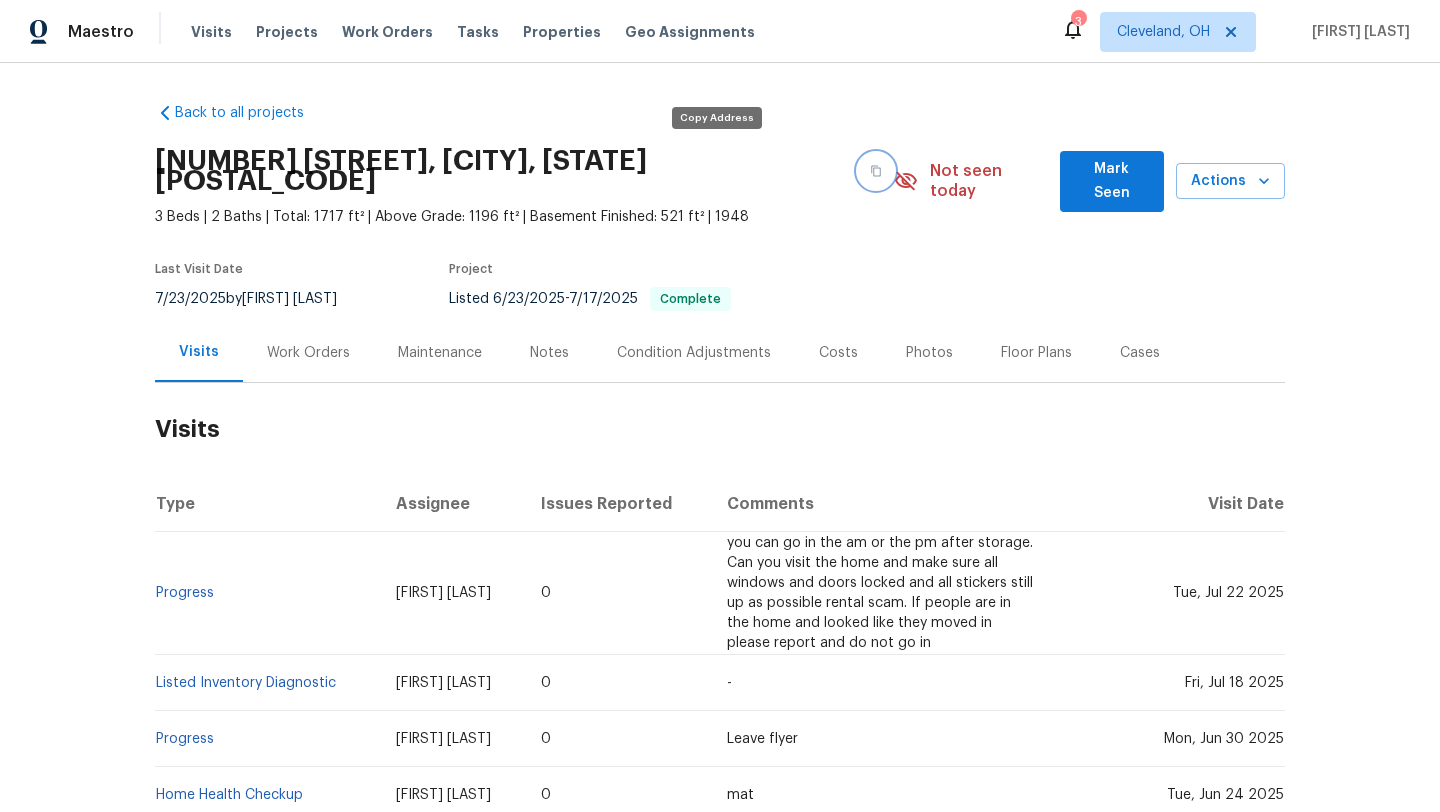 click 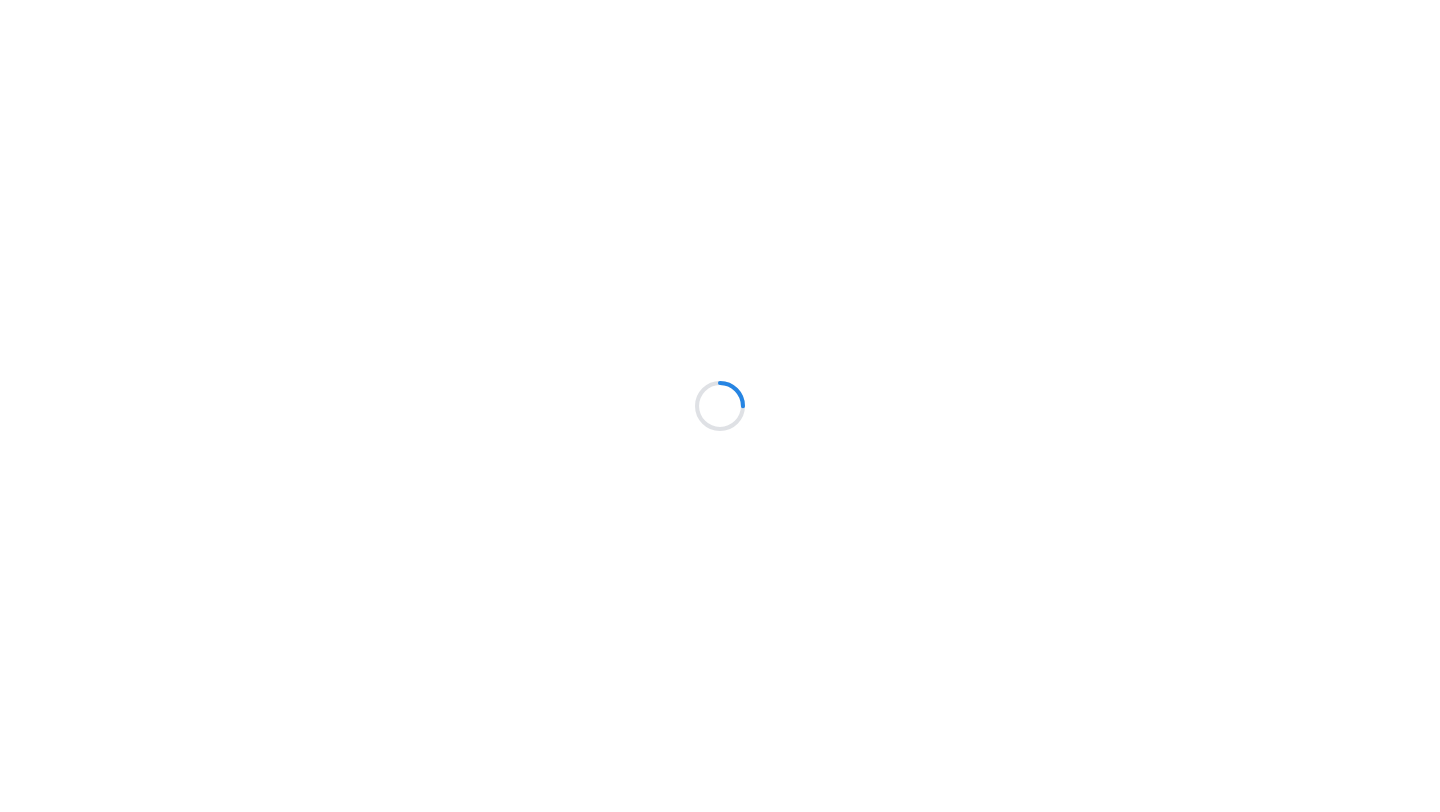 scroll, scrollTop: 0, scrollLeft: 0, axis: both 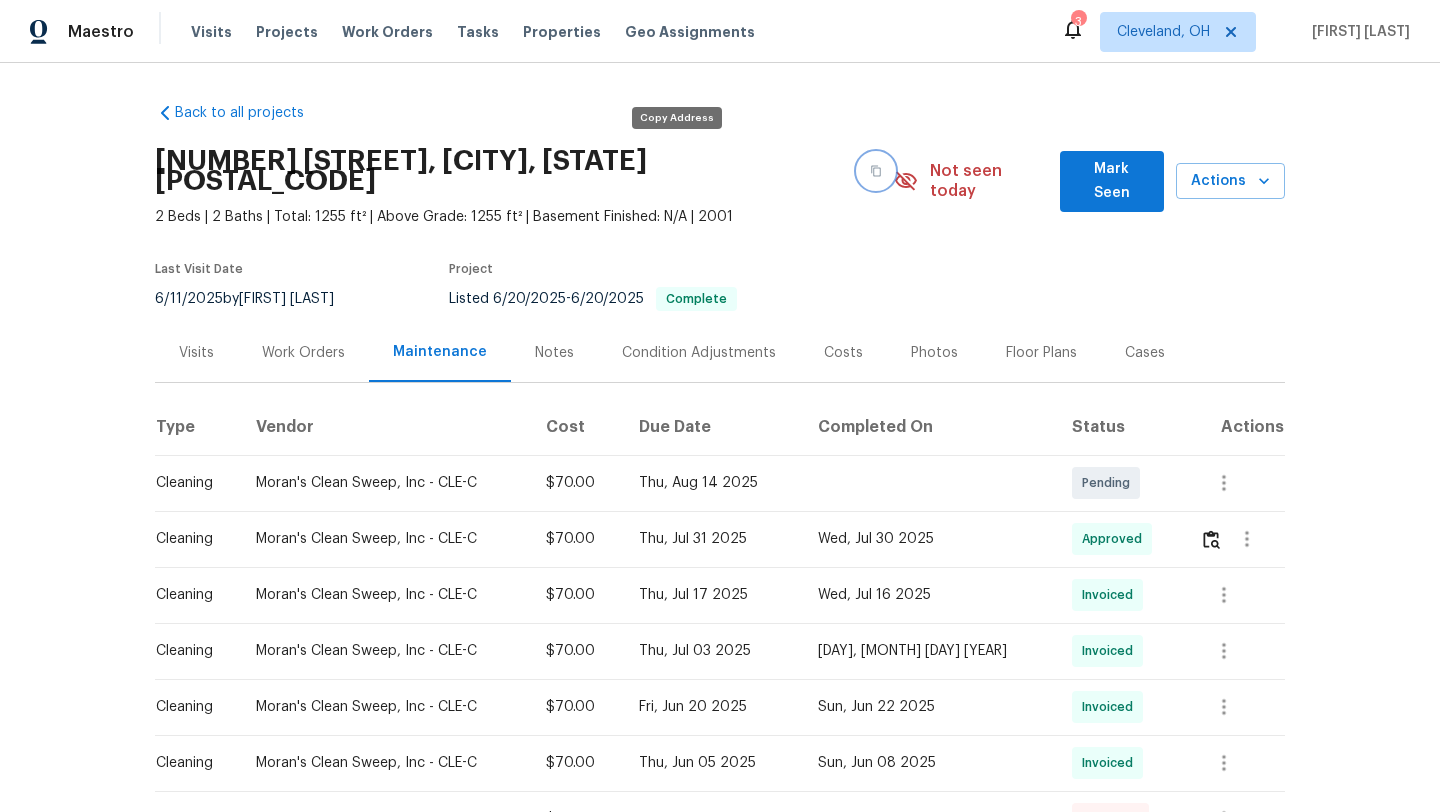 click 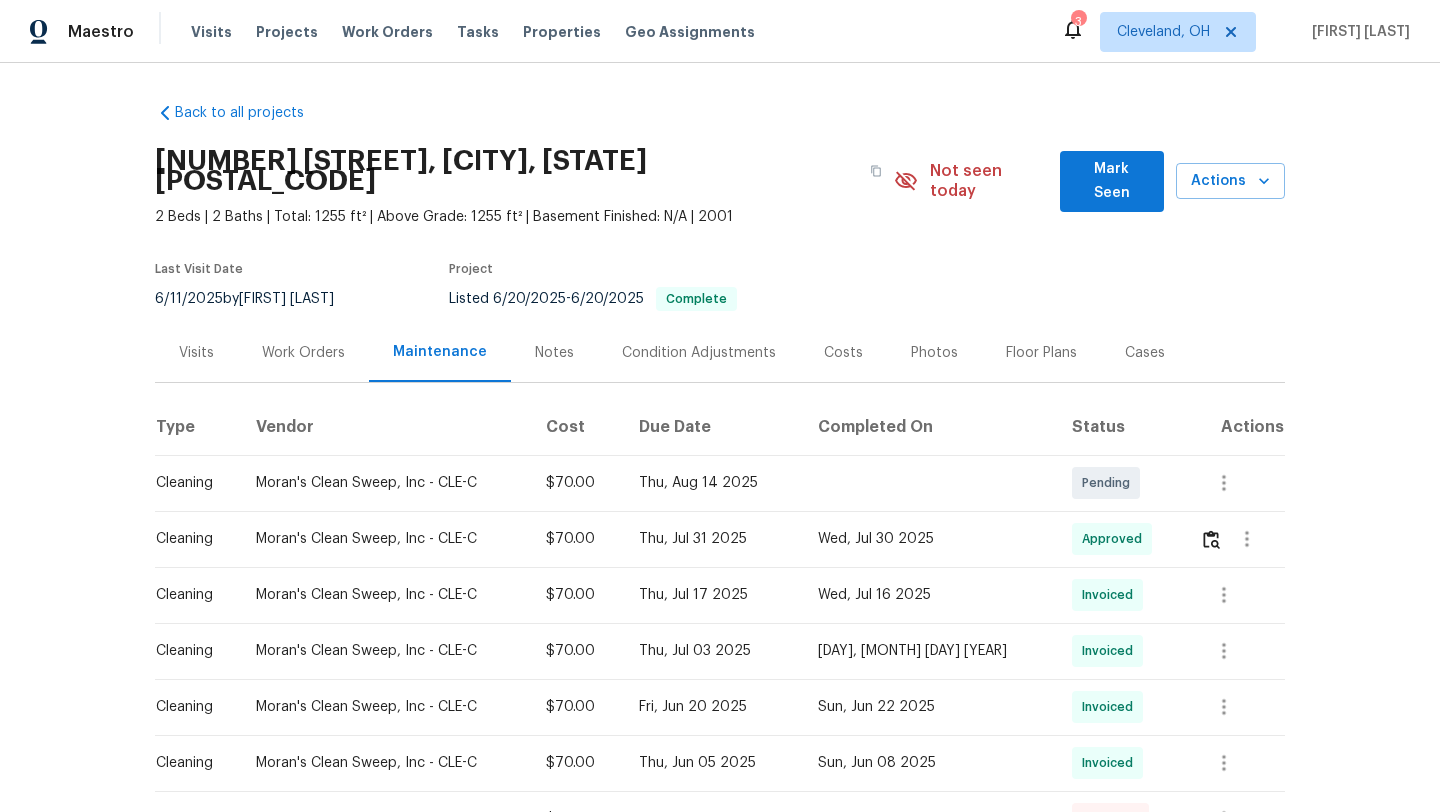 click on "Visits" at bounding box center (196, 353) 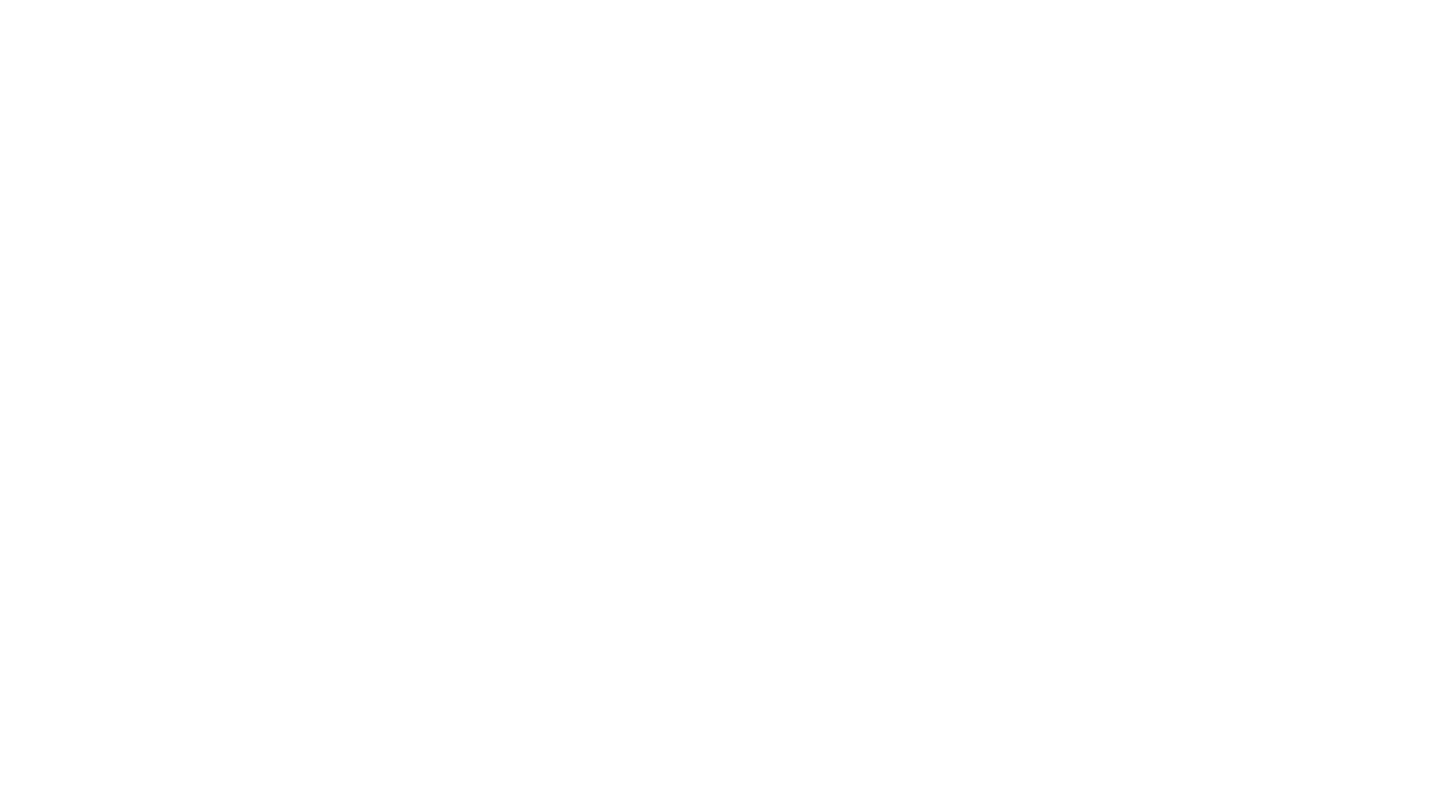 scroll, scrollTop: 0, scrollLeft: 0, axis: both 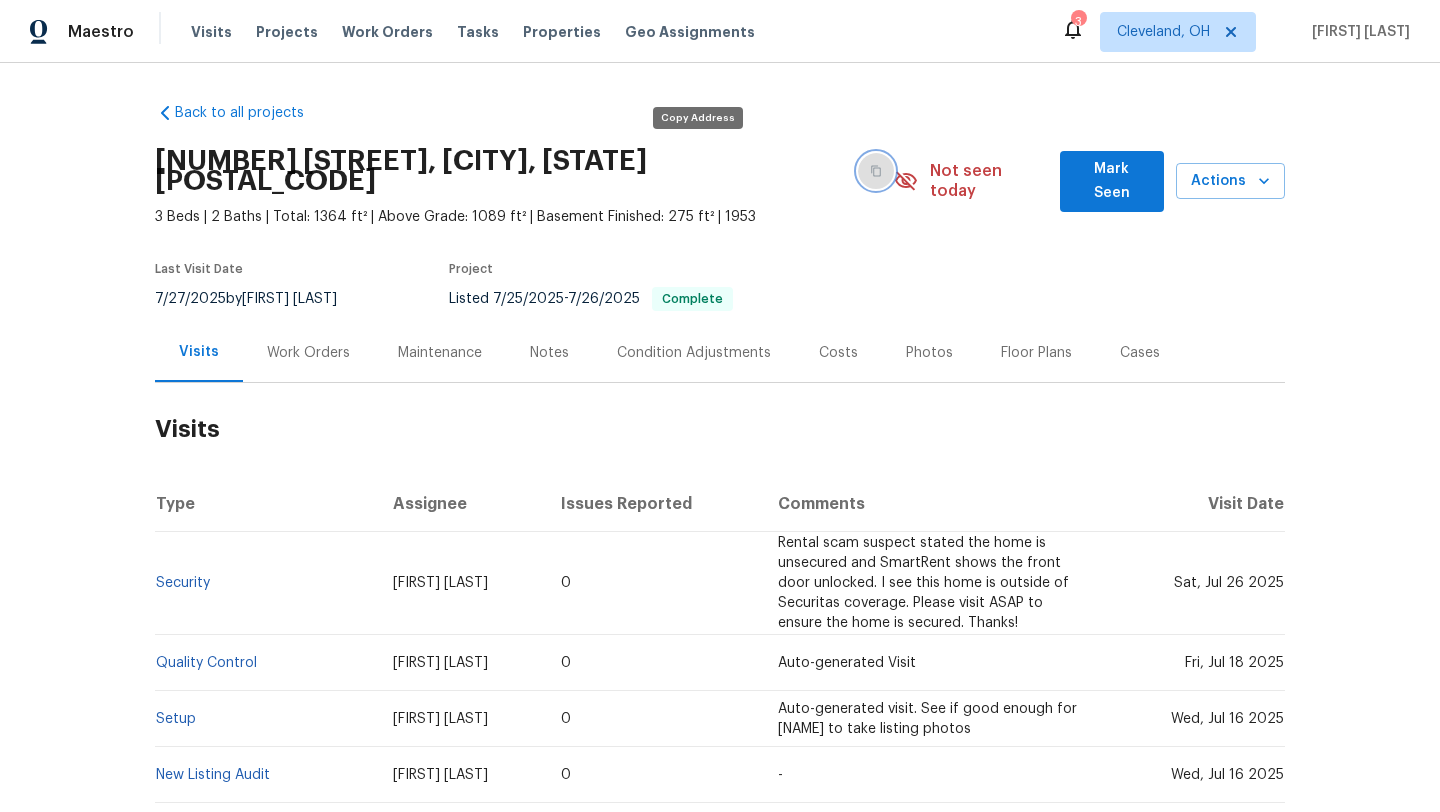 click 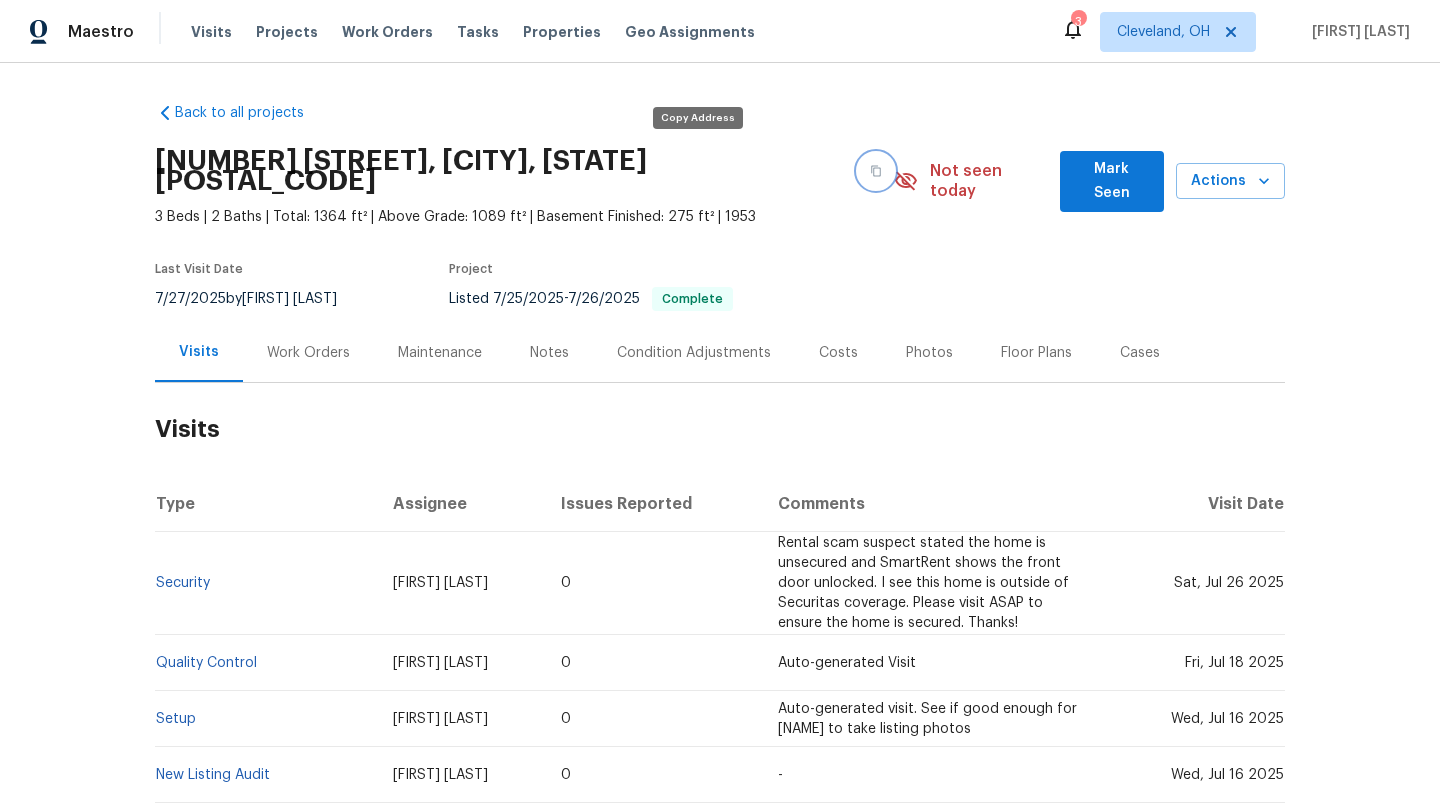 click 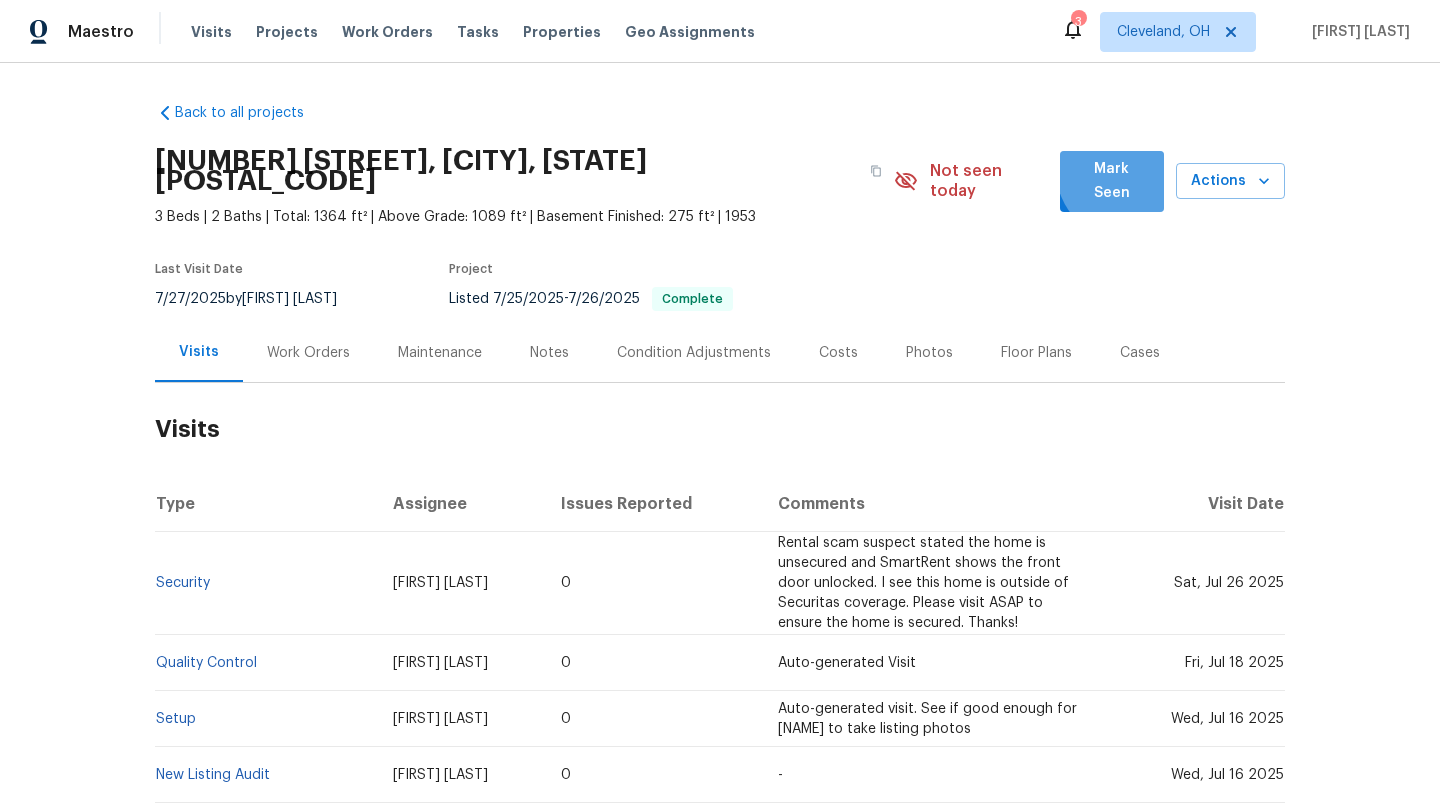 click on "Mark Seen" at bounding box center (1112, 181) 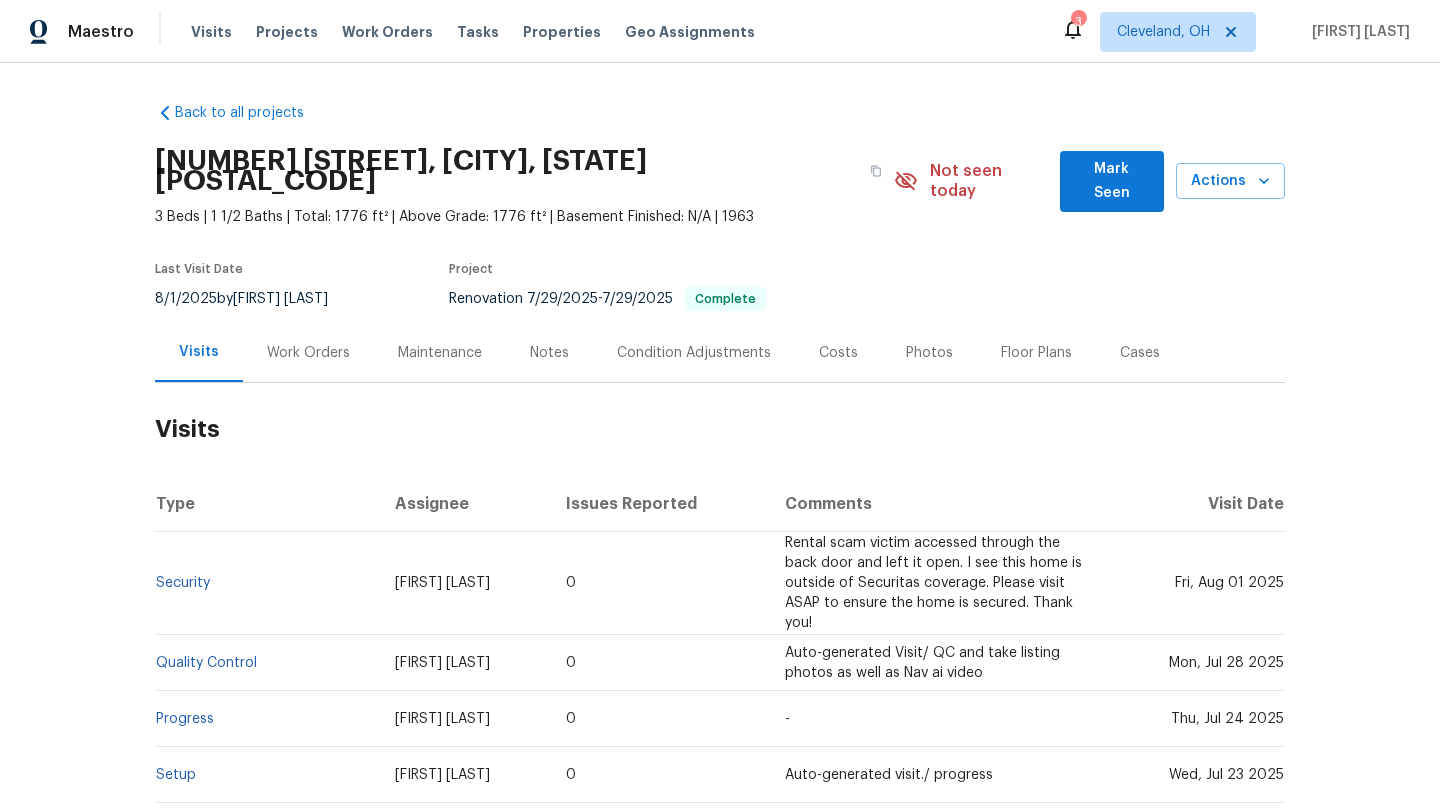 scroll, scrollTop: 0, scrollLeft: 0, axis: both 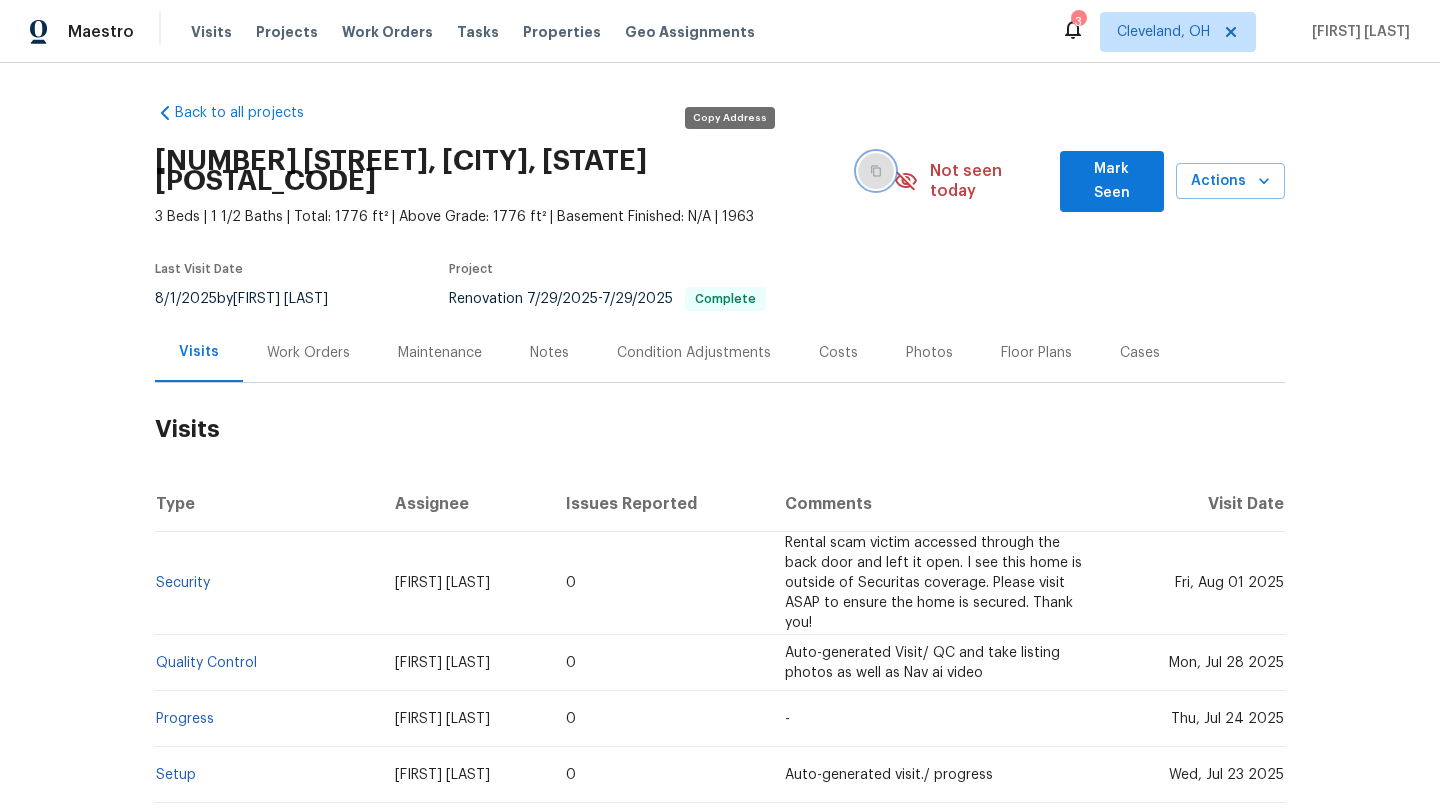click 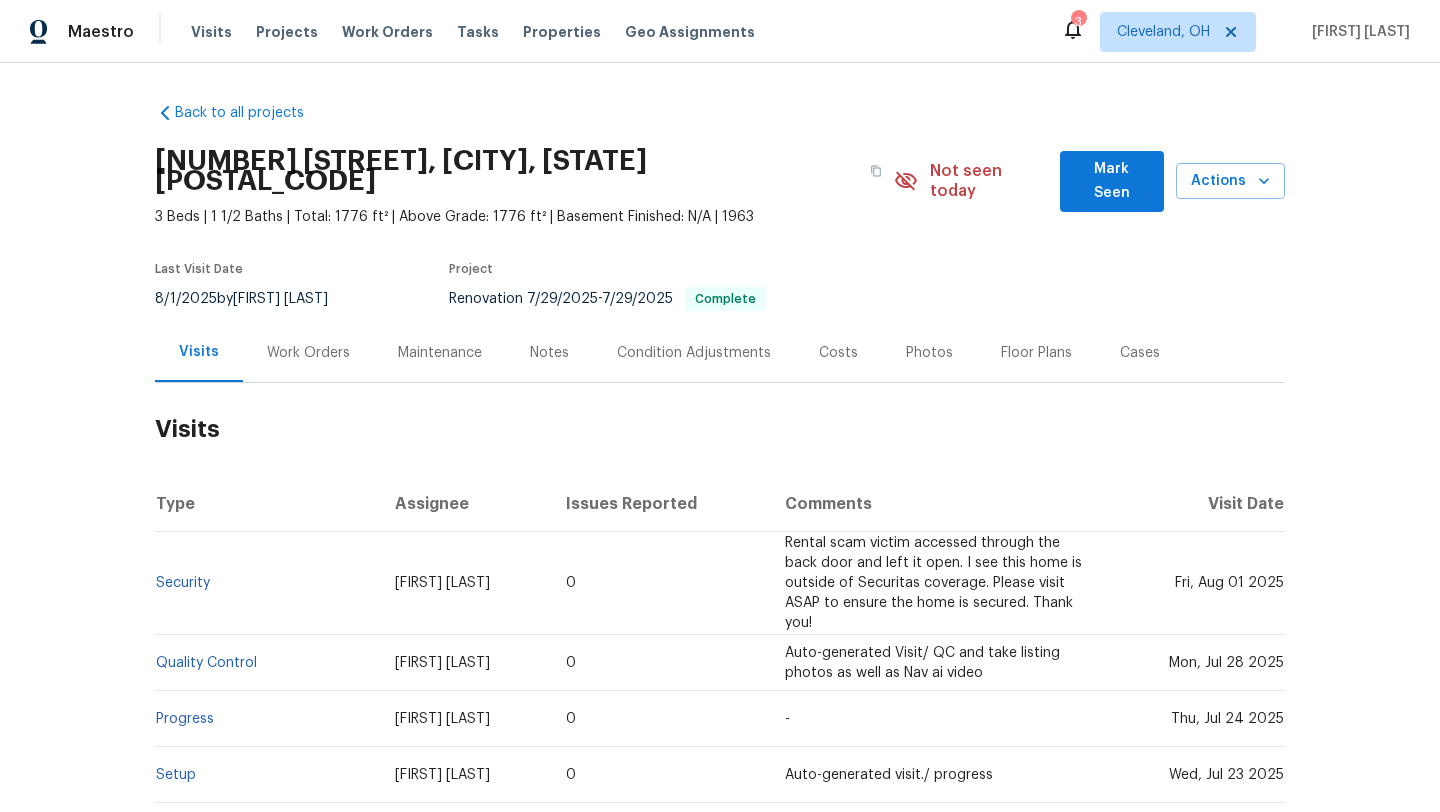 click on "Mark Seen" at bounding box center (1112, 181) 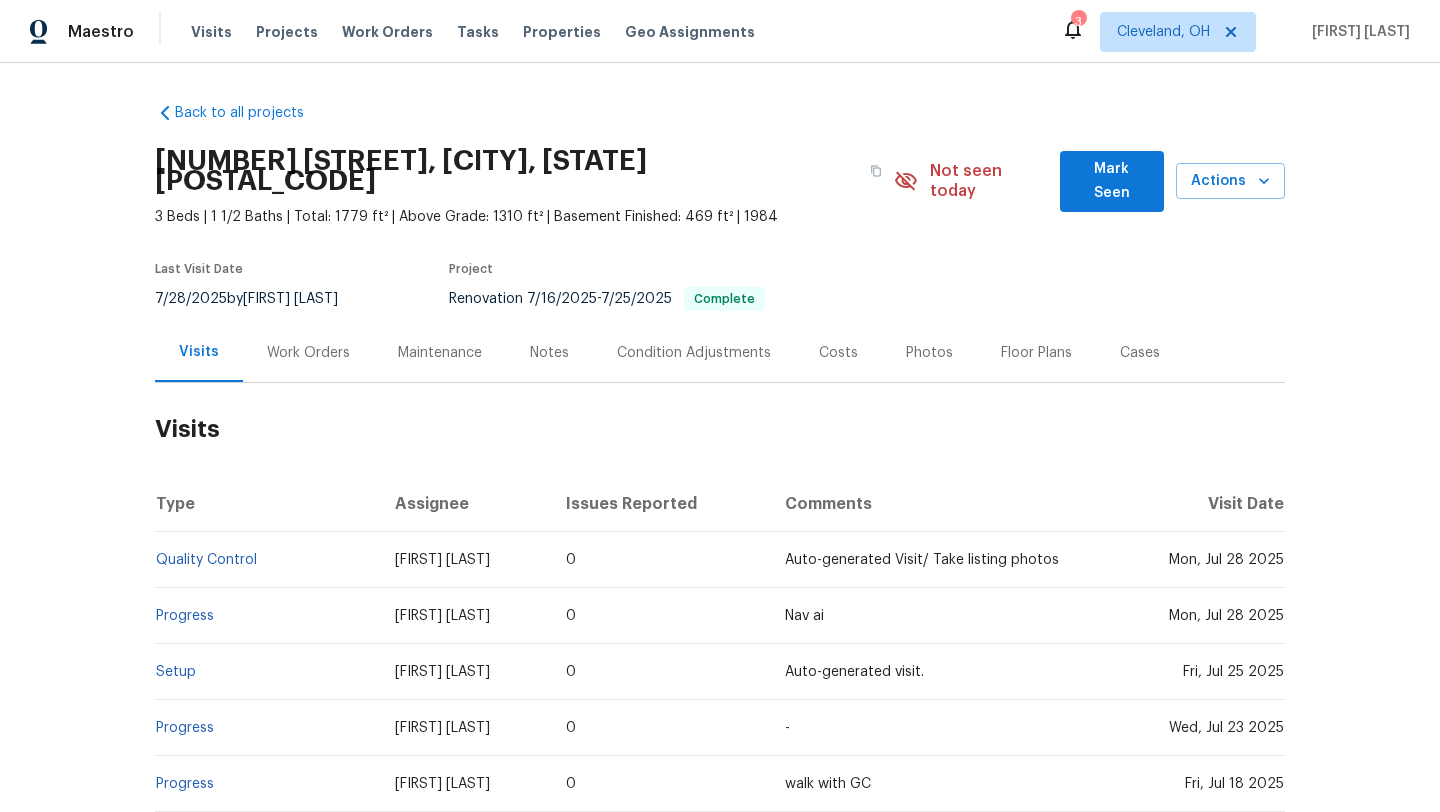 scroll, scrollTop: 0, scrollLeft: 0, axis: both 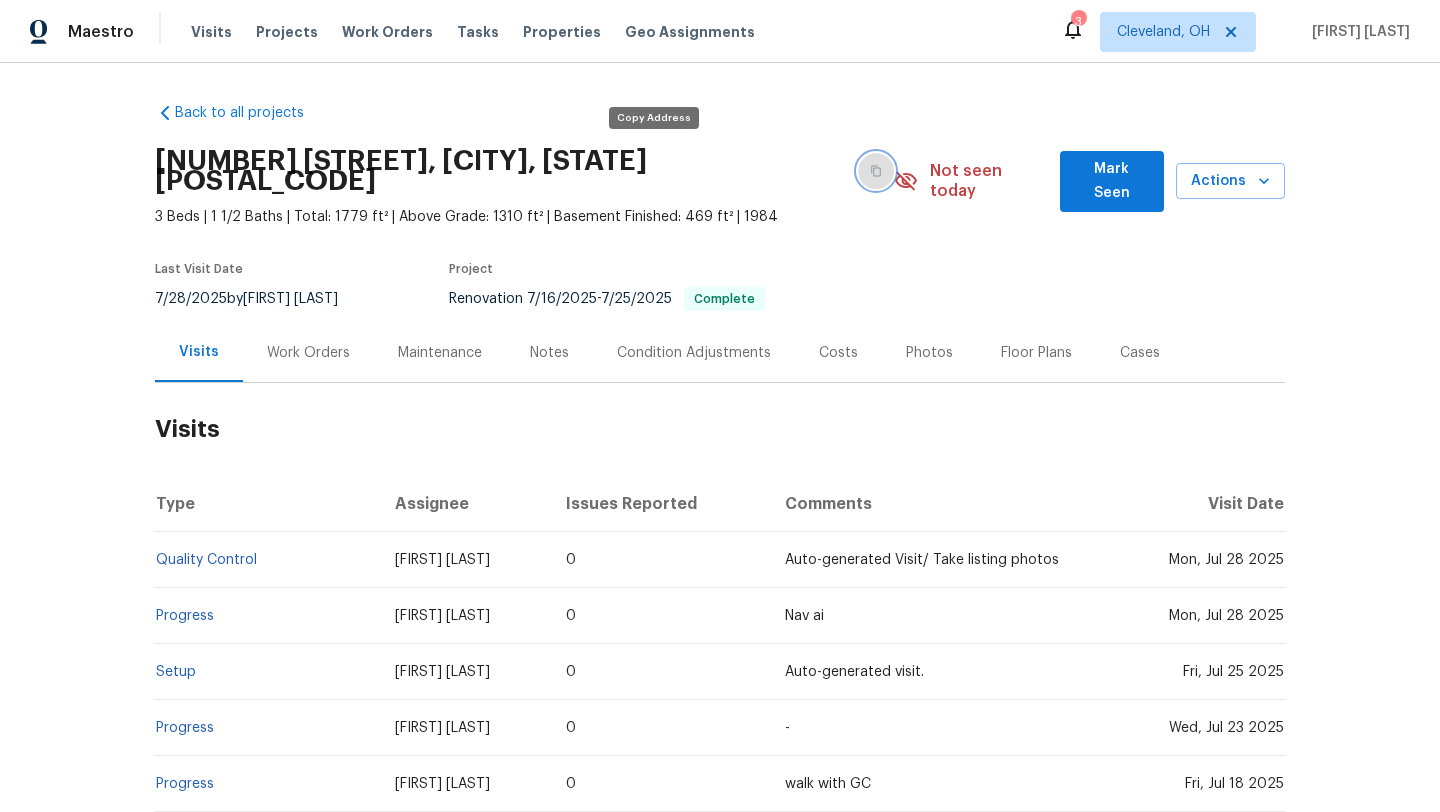 click 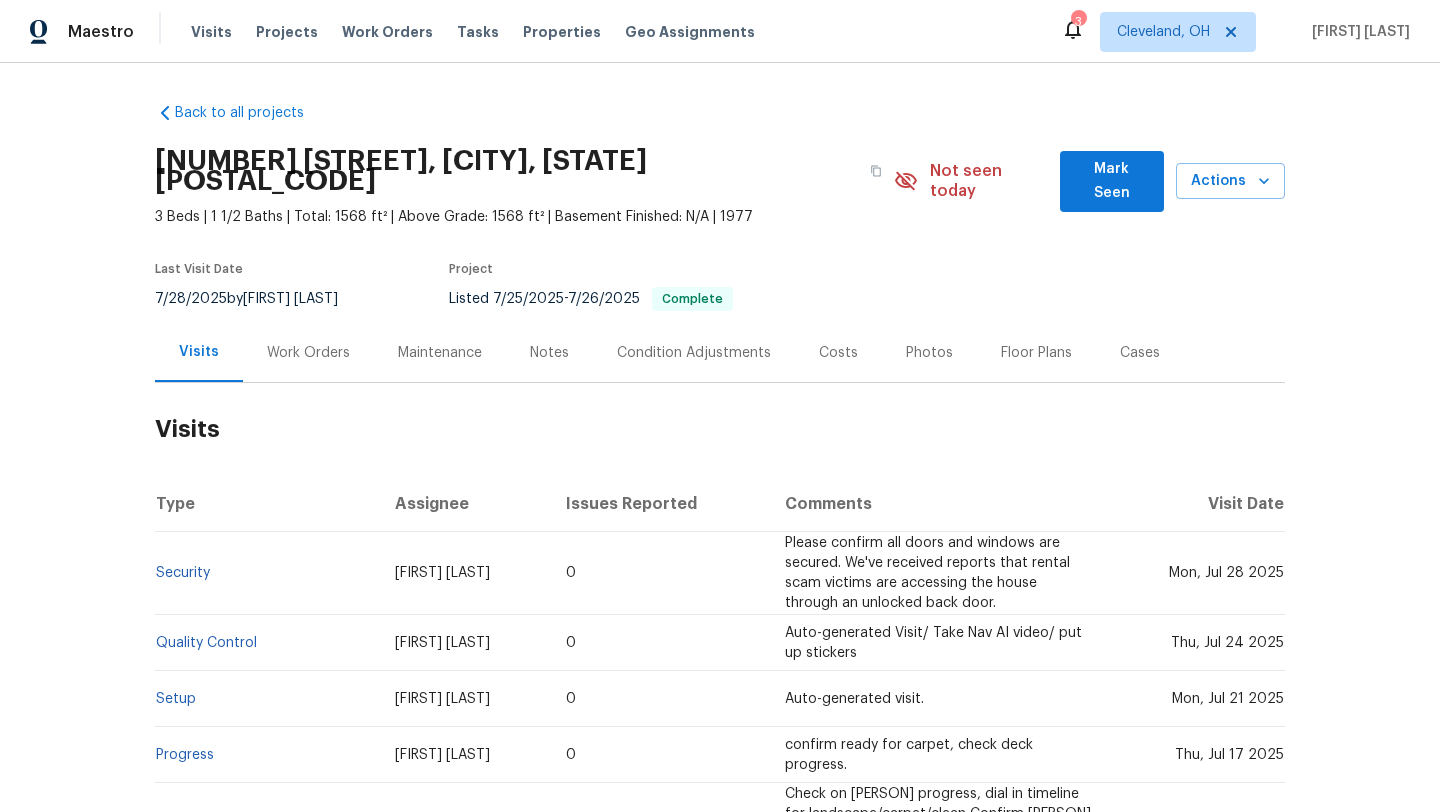 scroll, scrollTop: 0, scrollLeft: 0, axis: both 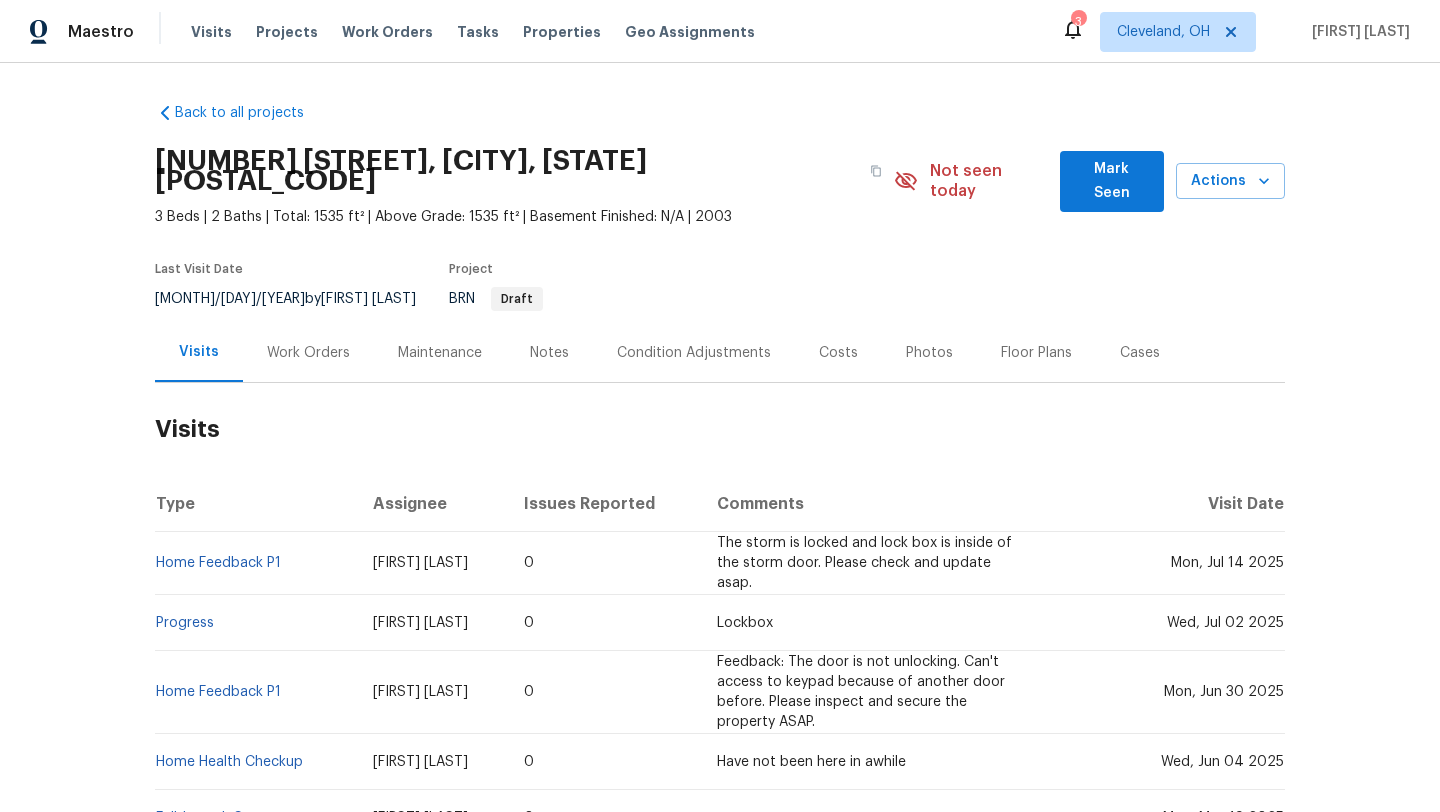 click on "Mark Seen" at bounding box center [1112, 181] 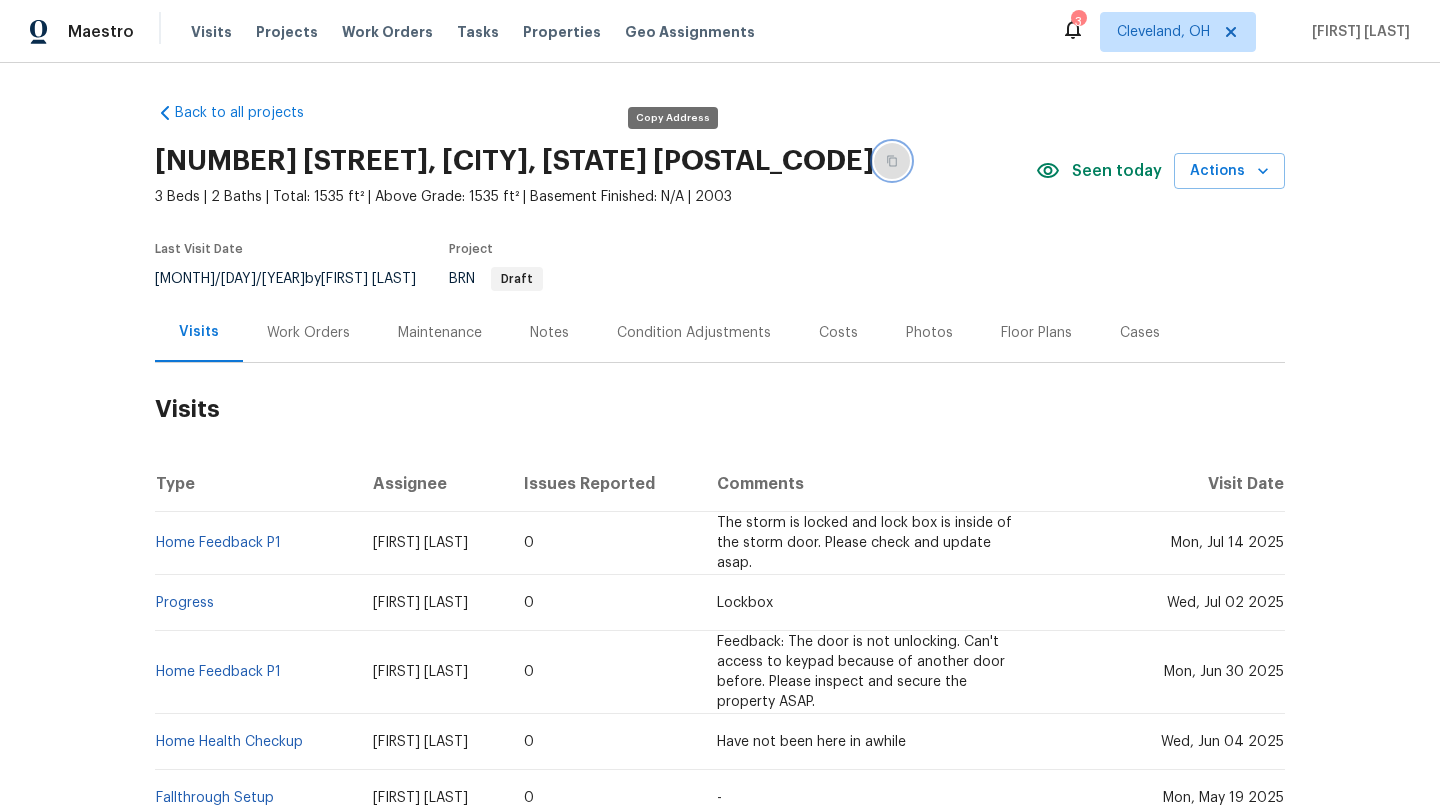 click 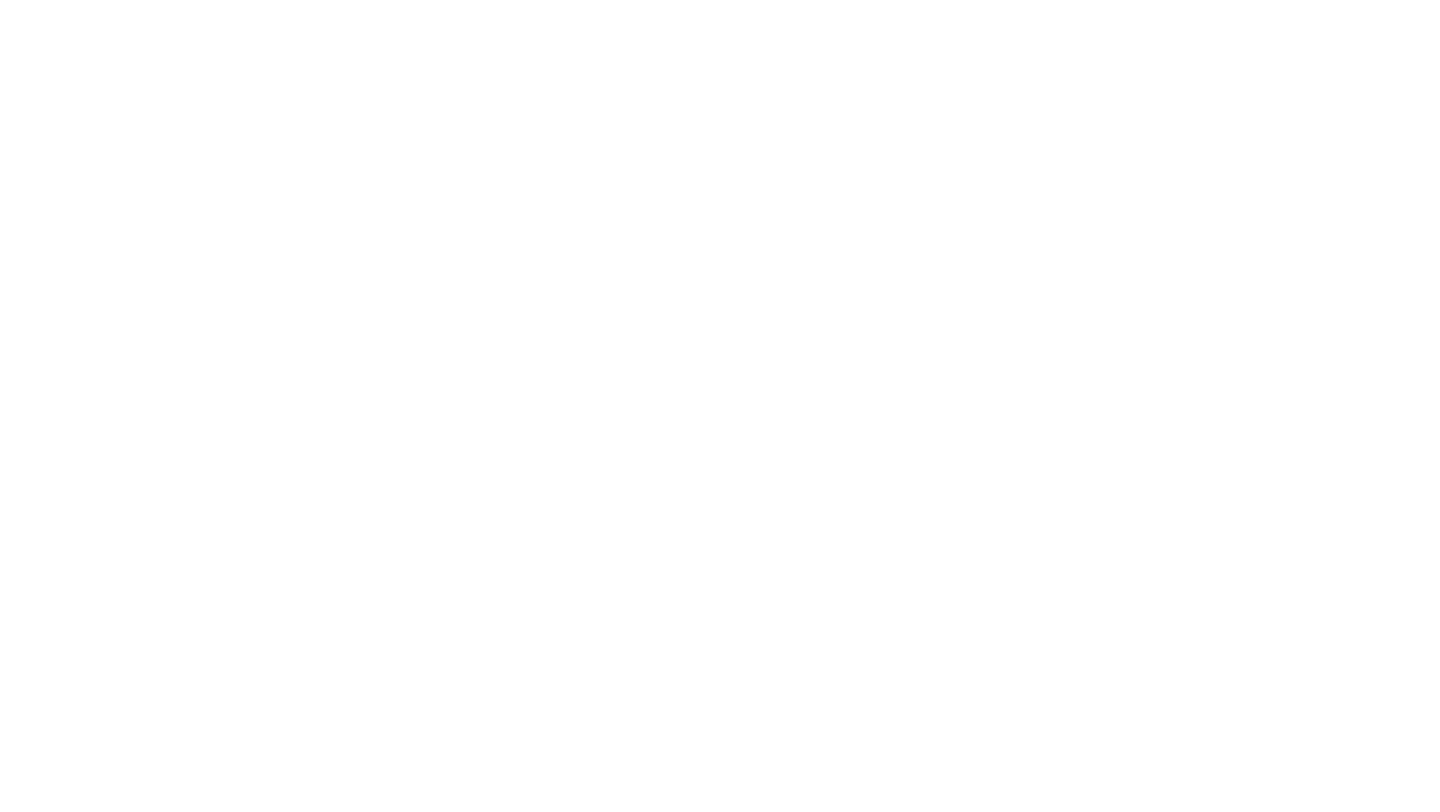 scroll, scrollTop: 0, scrollLeft: 0, axis: both 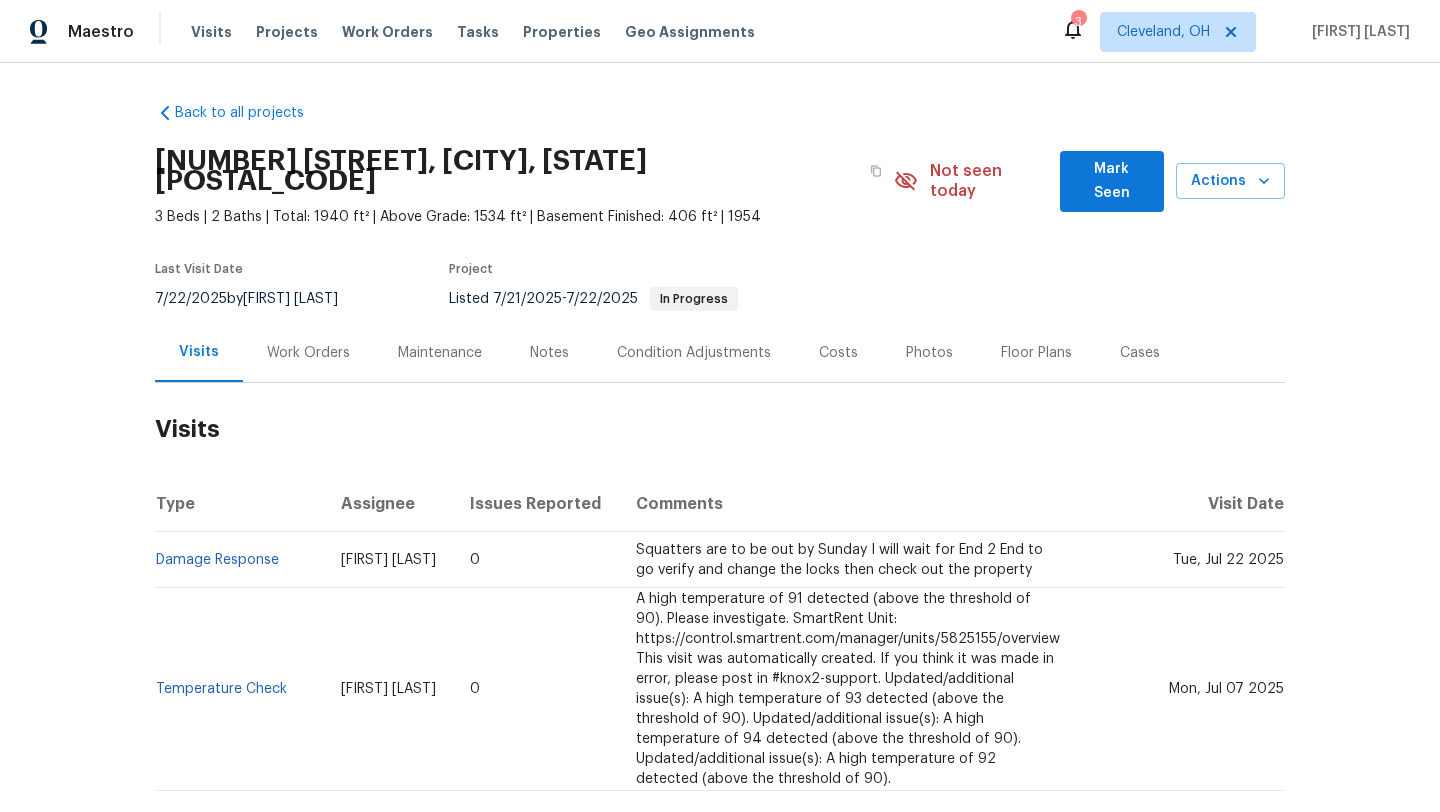 click on "Mark Seen" at bounding box center [1112, 181] 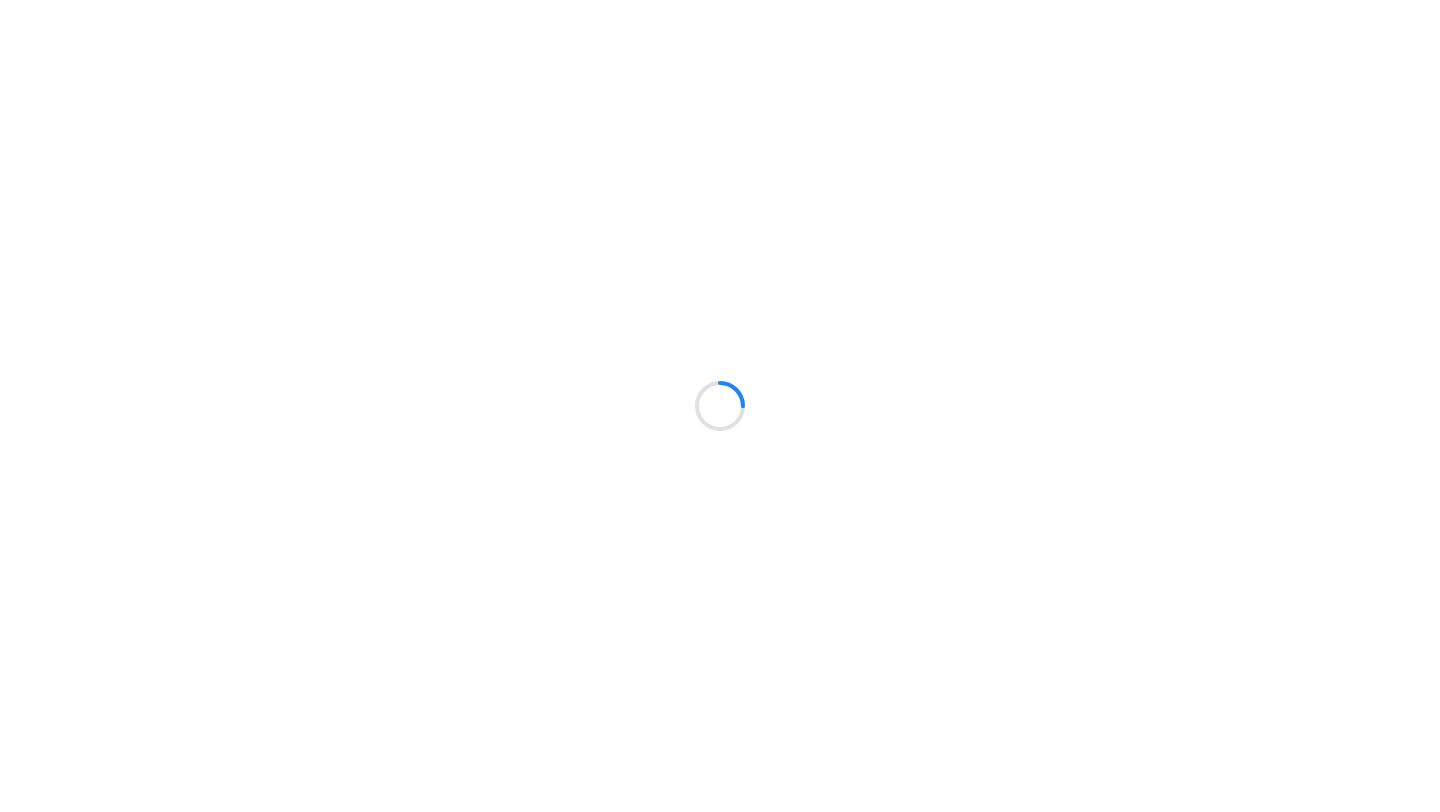 scroll, scrollTop: 0, scrollLeft: 0, axis: both 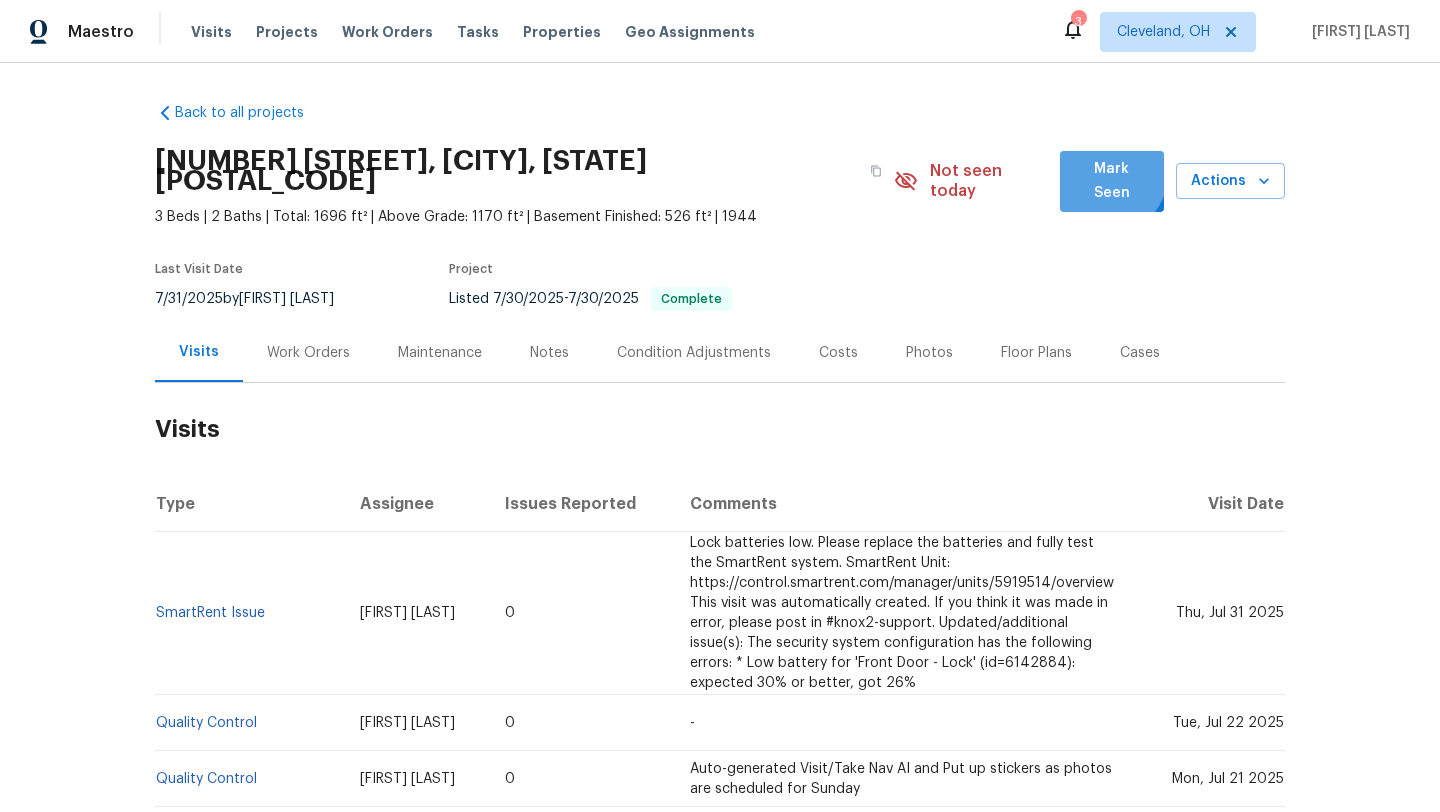 click on "Mark Seen" at bounding box center [1112, 181] 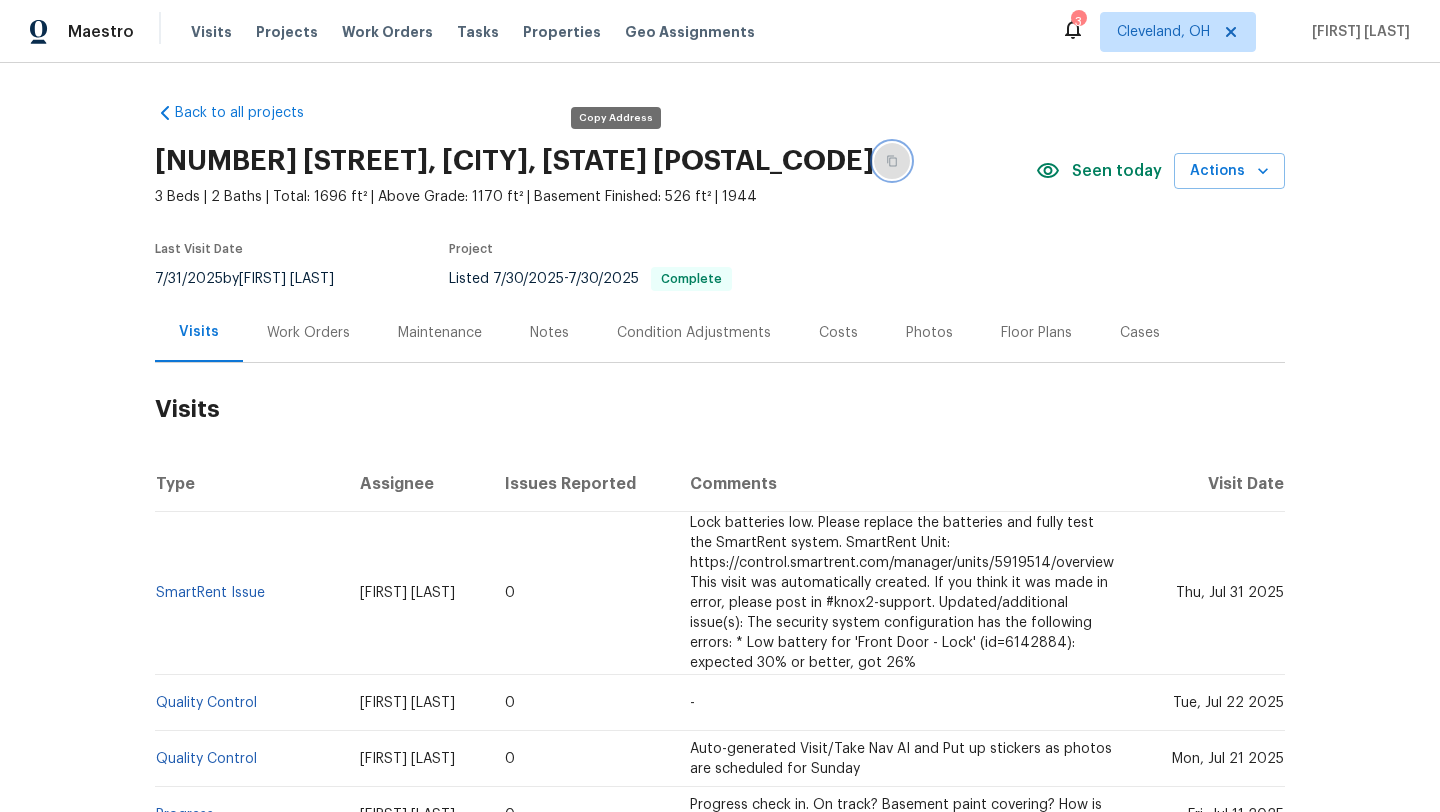 click at bounding box center (892, 161) 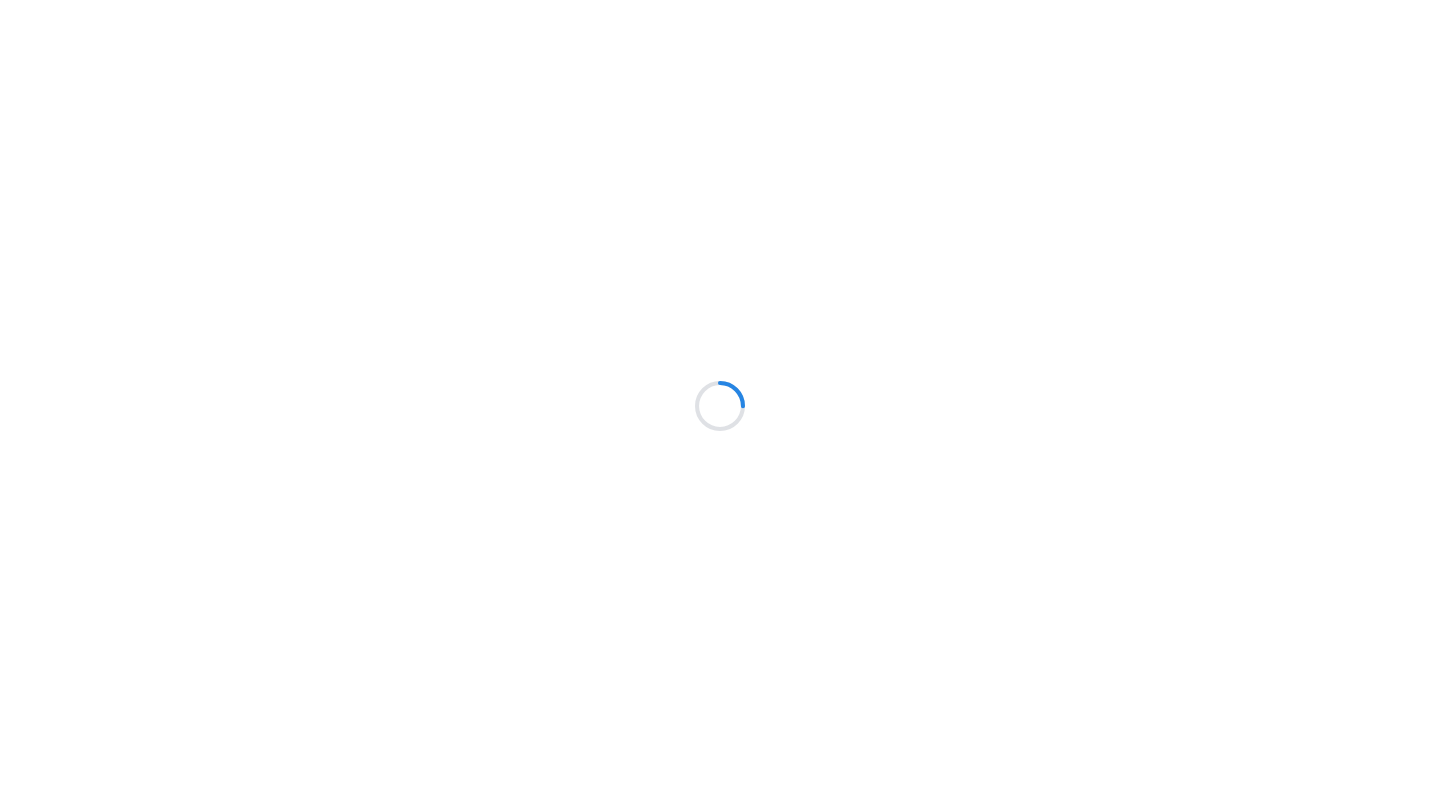scroll, scrollTop: 0, scrollLeft: 0, axis: both 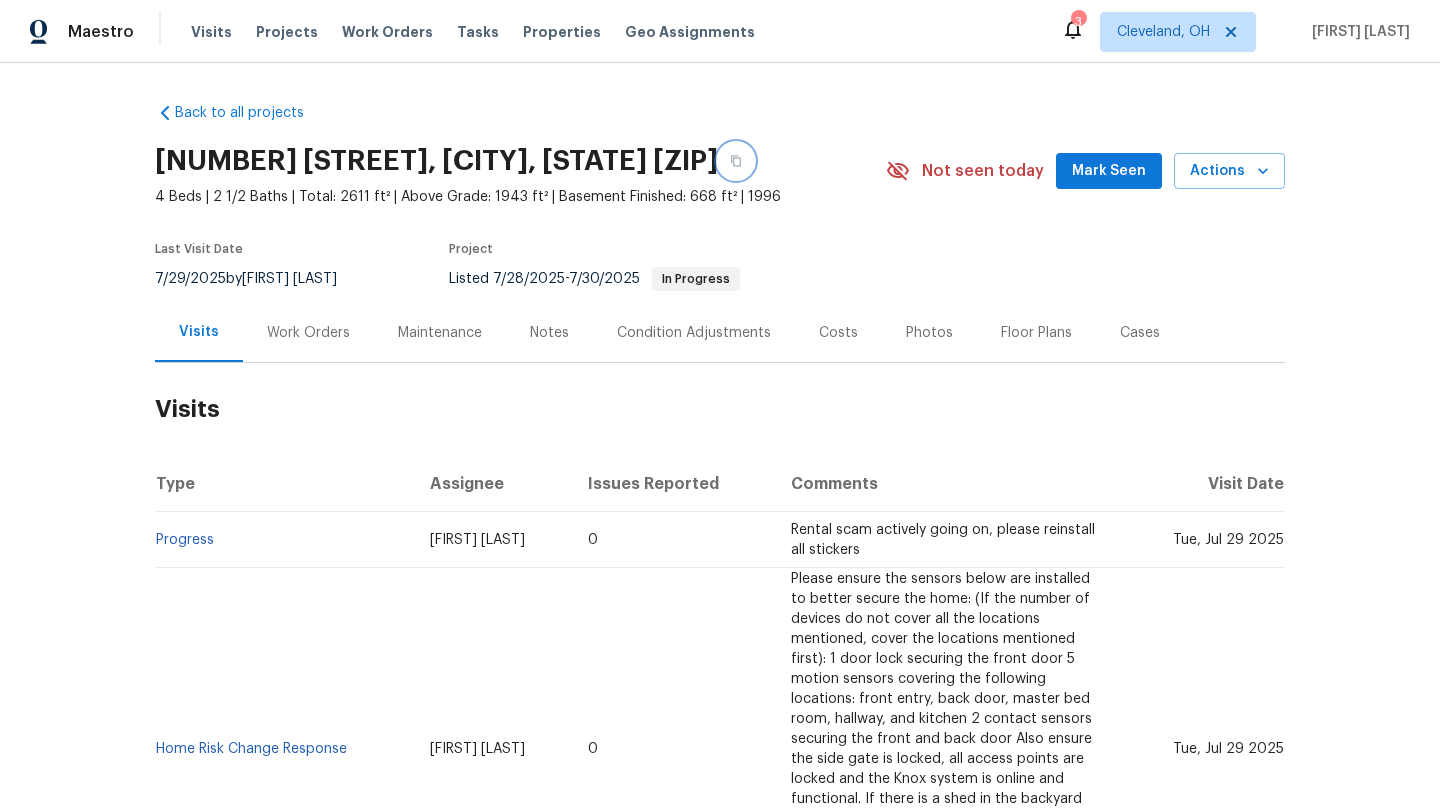 click 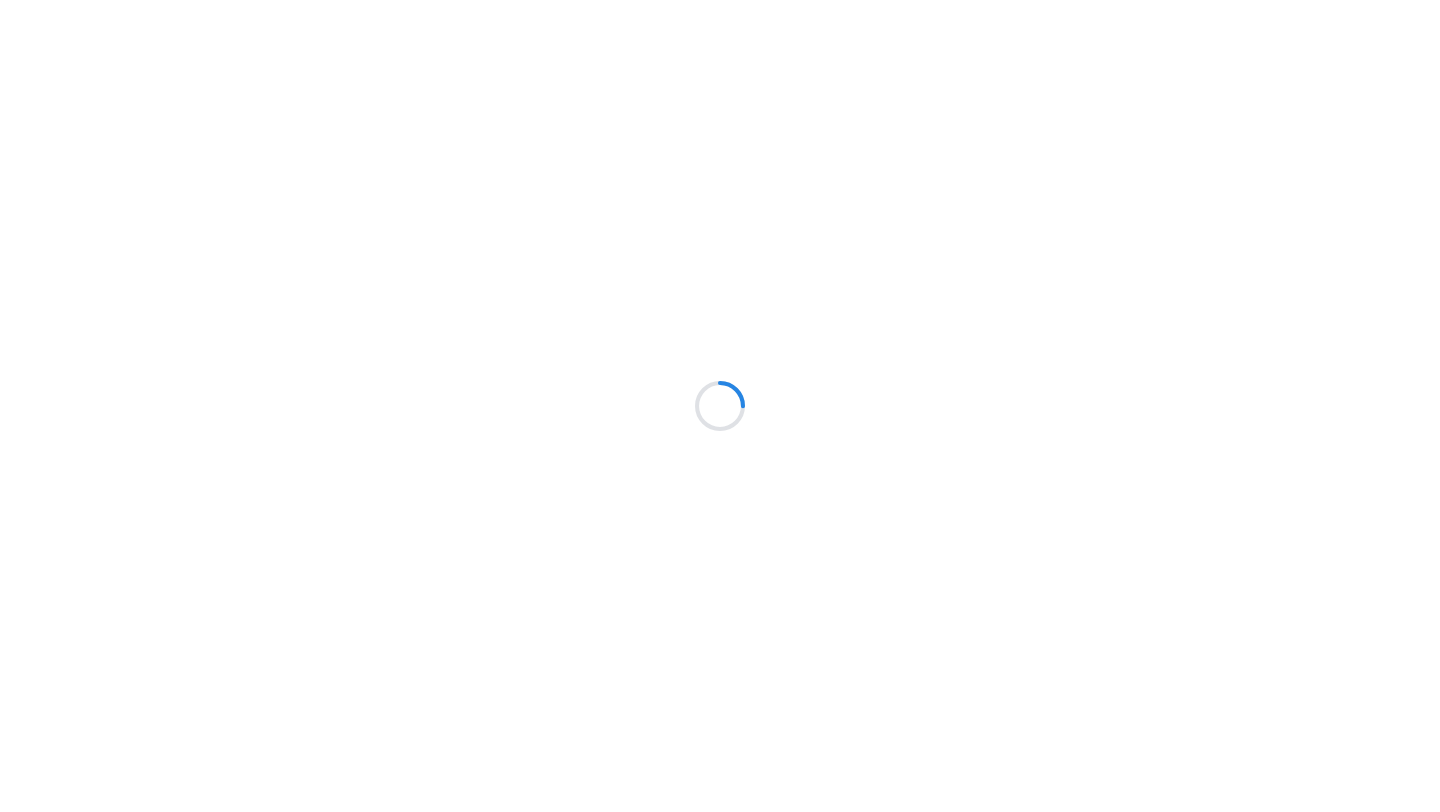 scroll, scrollTop: 0, scrollLeft: 0, axis: both 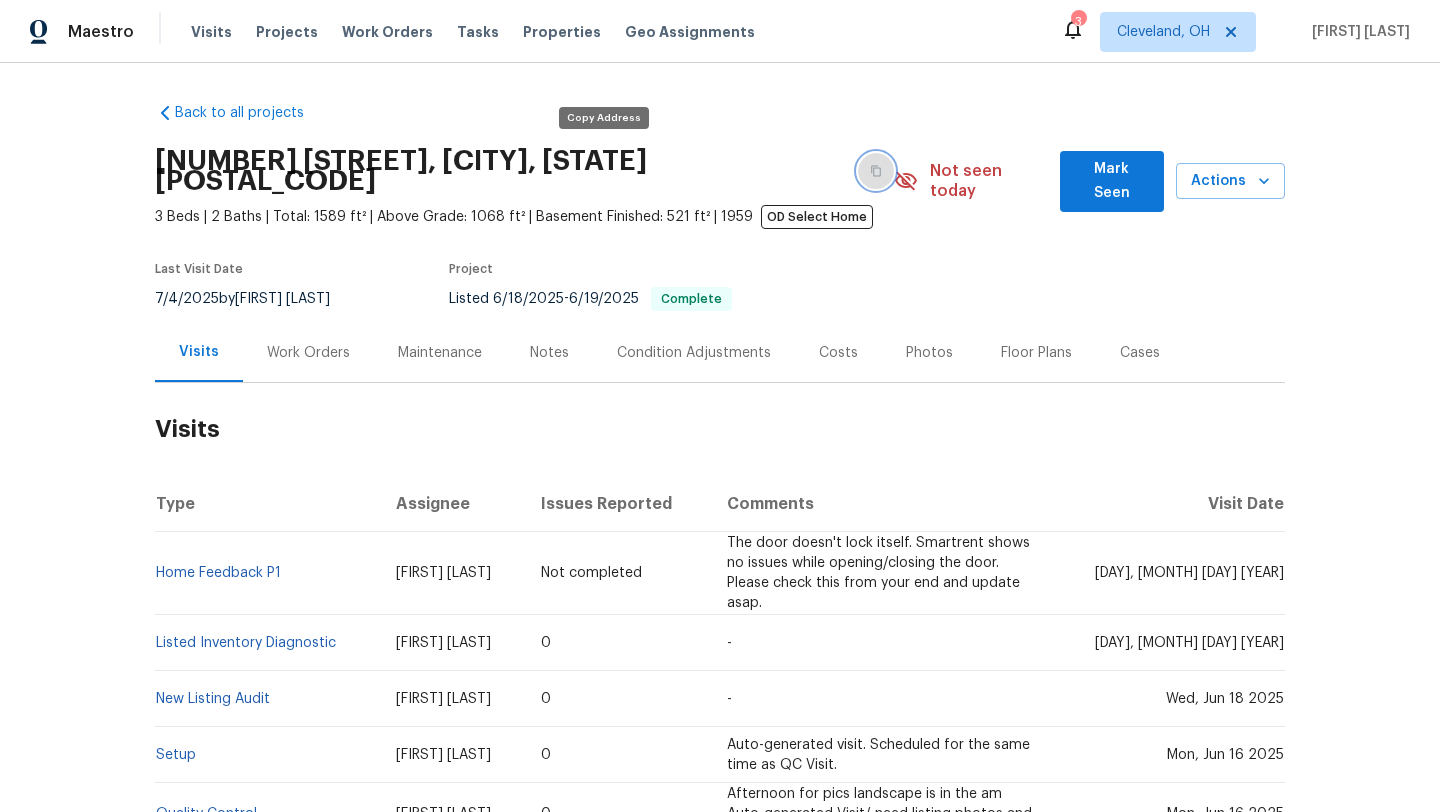 click 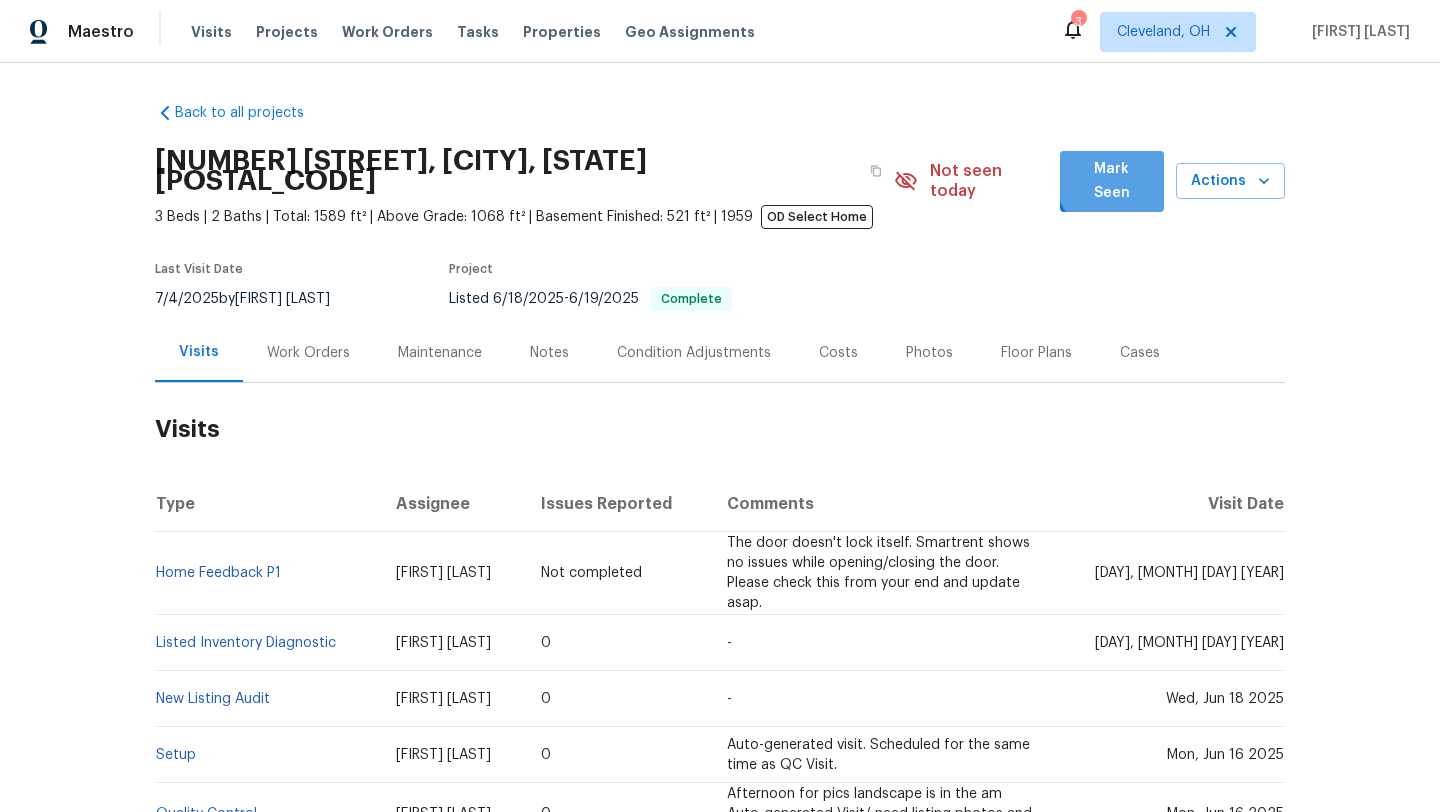 click on "Mark Seen" at bounding box center (1112, 181) 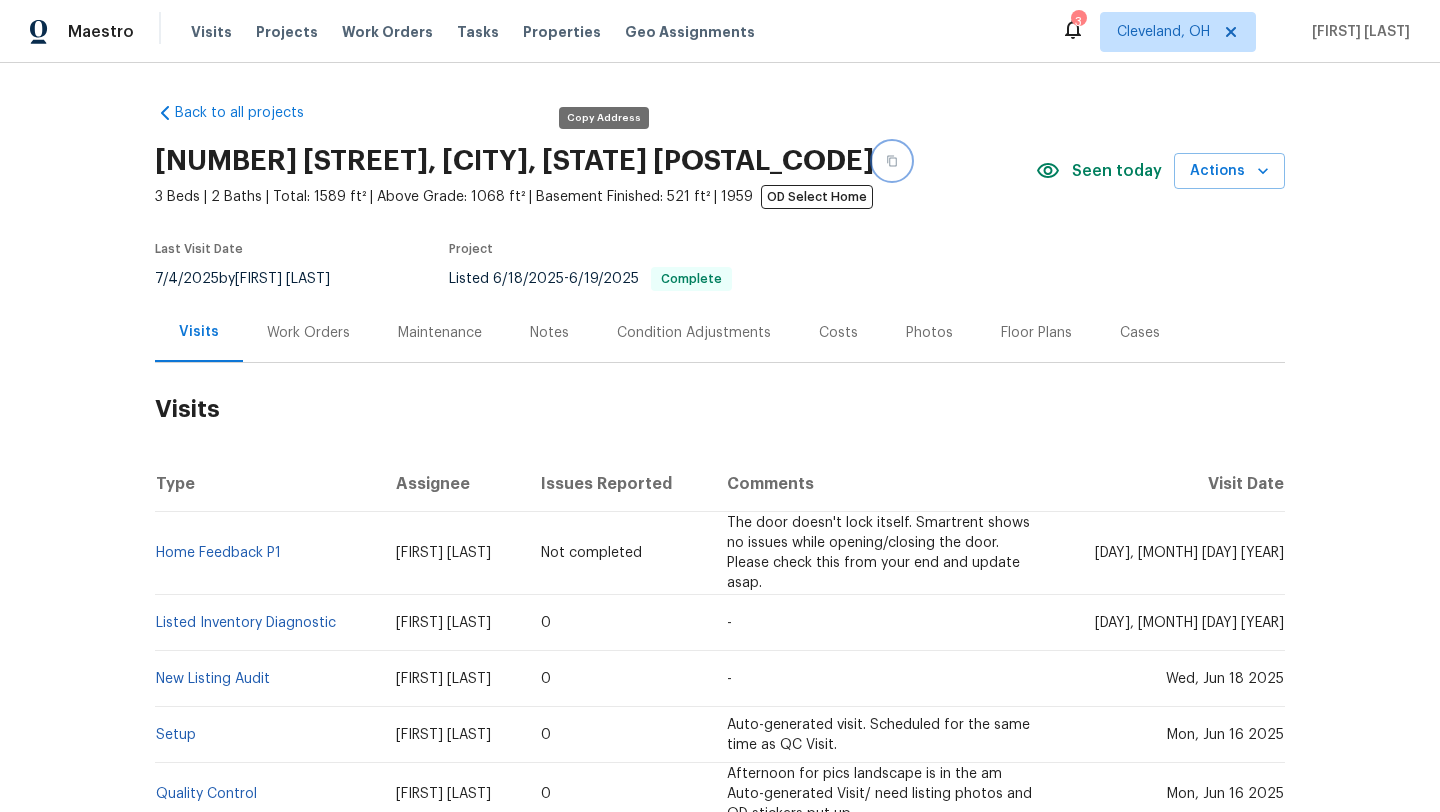 click 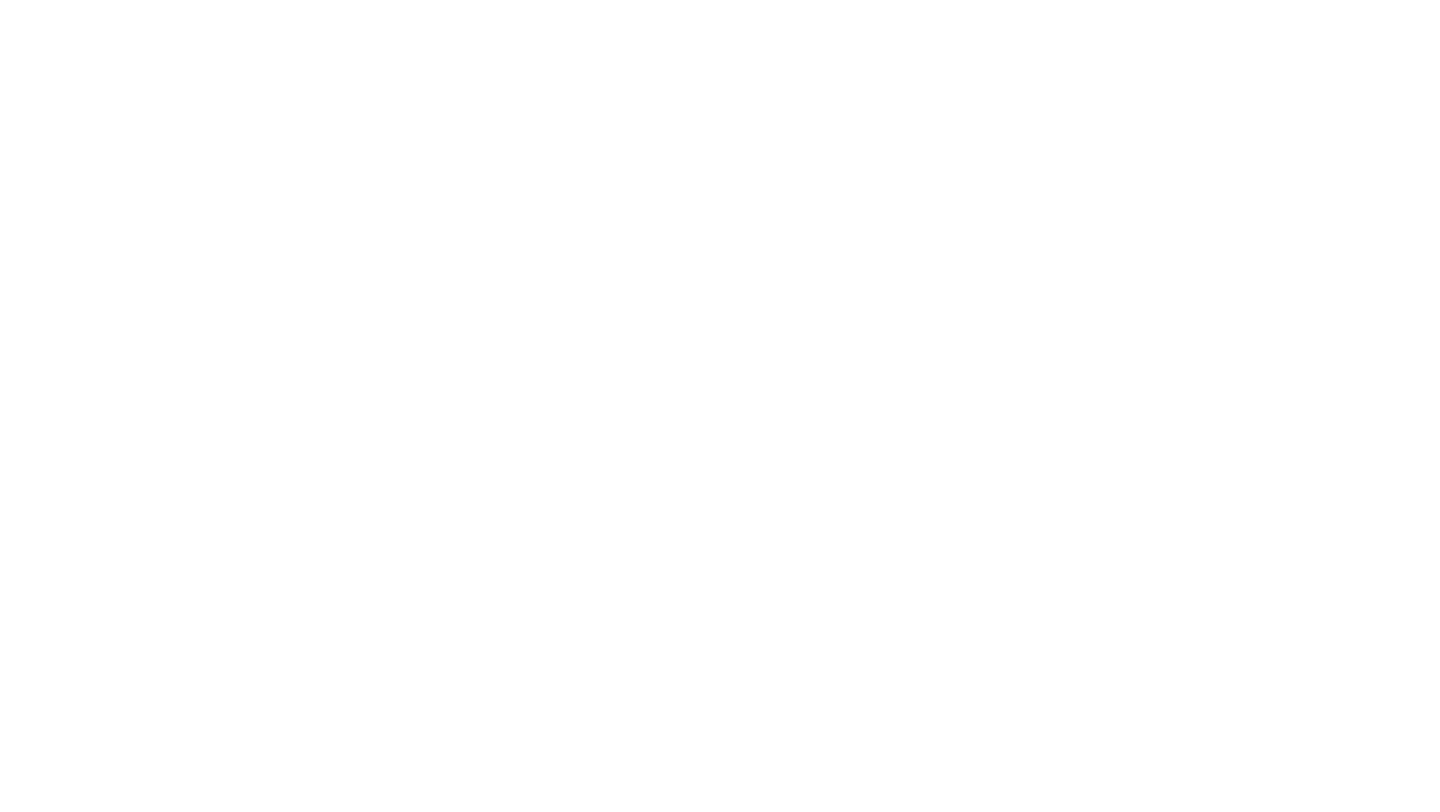 scroll, scrollTop: 0, scrollLeft: 0, axis: both 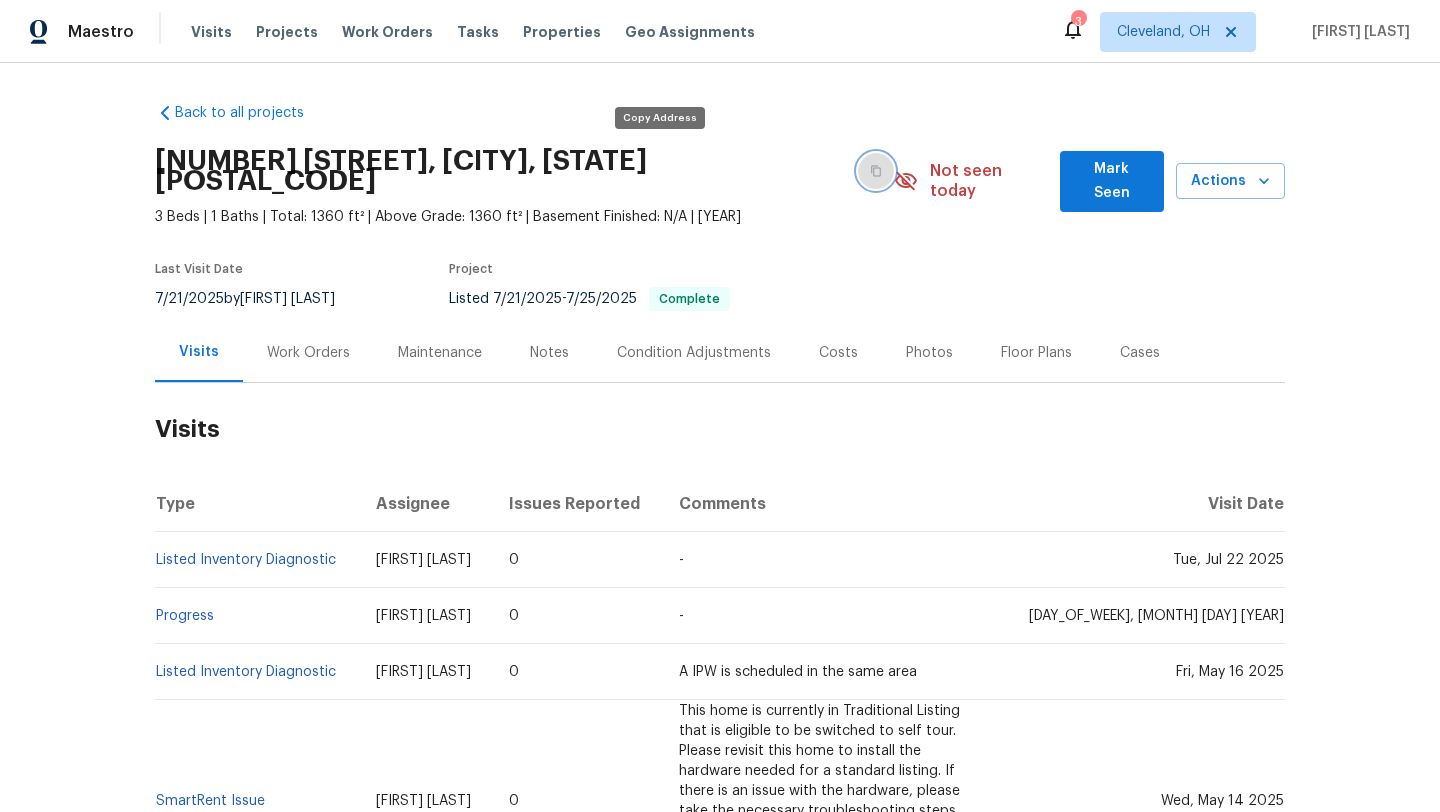 click 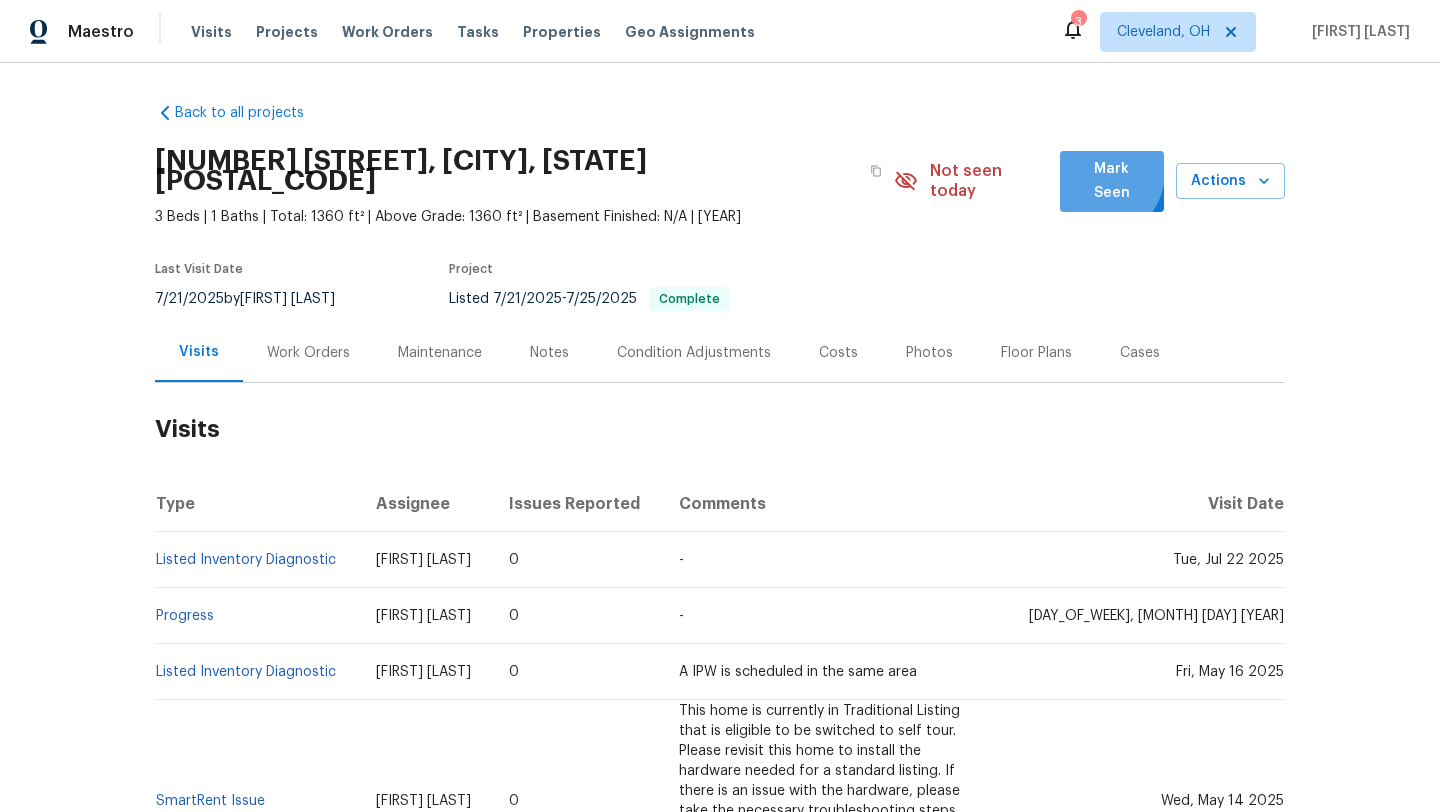 click on "Mark Seen" at bounding box center (1112, 181) 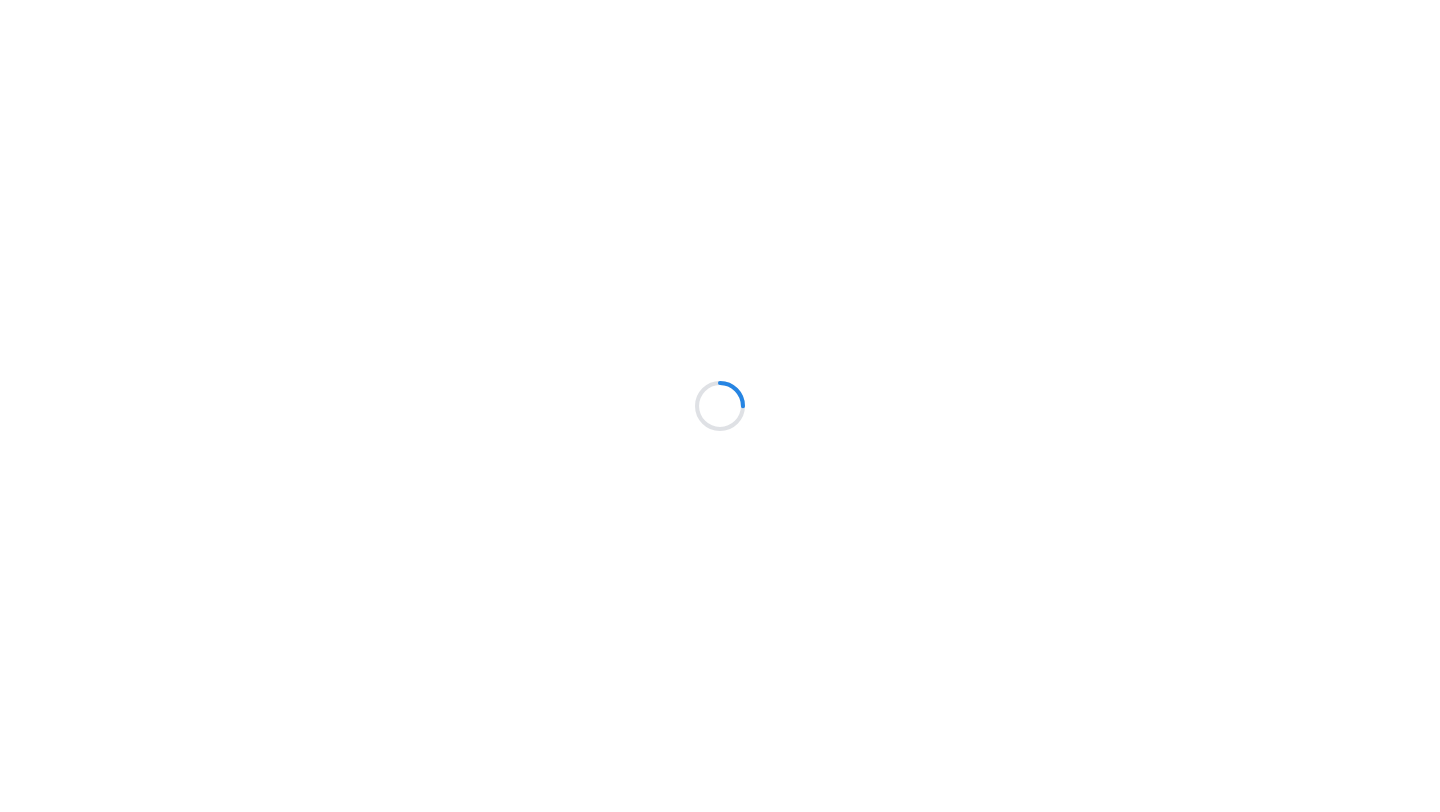 scroll, scrollTop: 0, scrollLeft: 0, axis: both 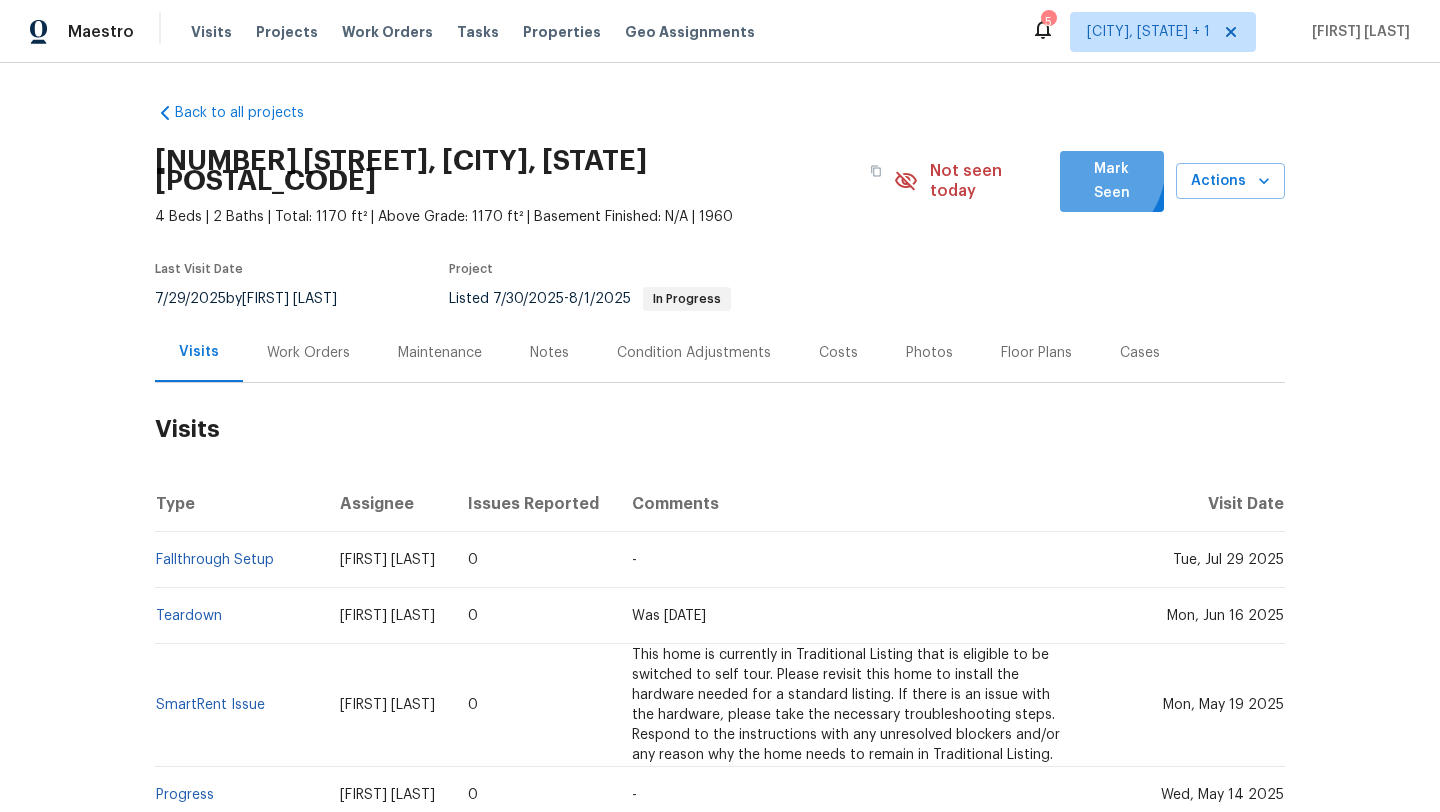click on "Mark Seen" at bounding box center [1112, 181] 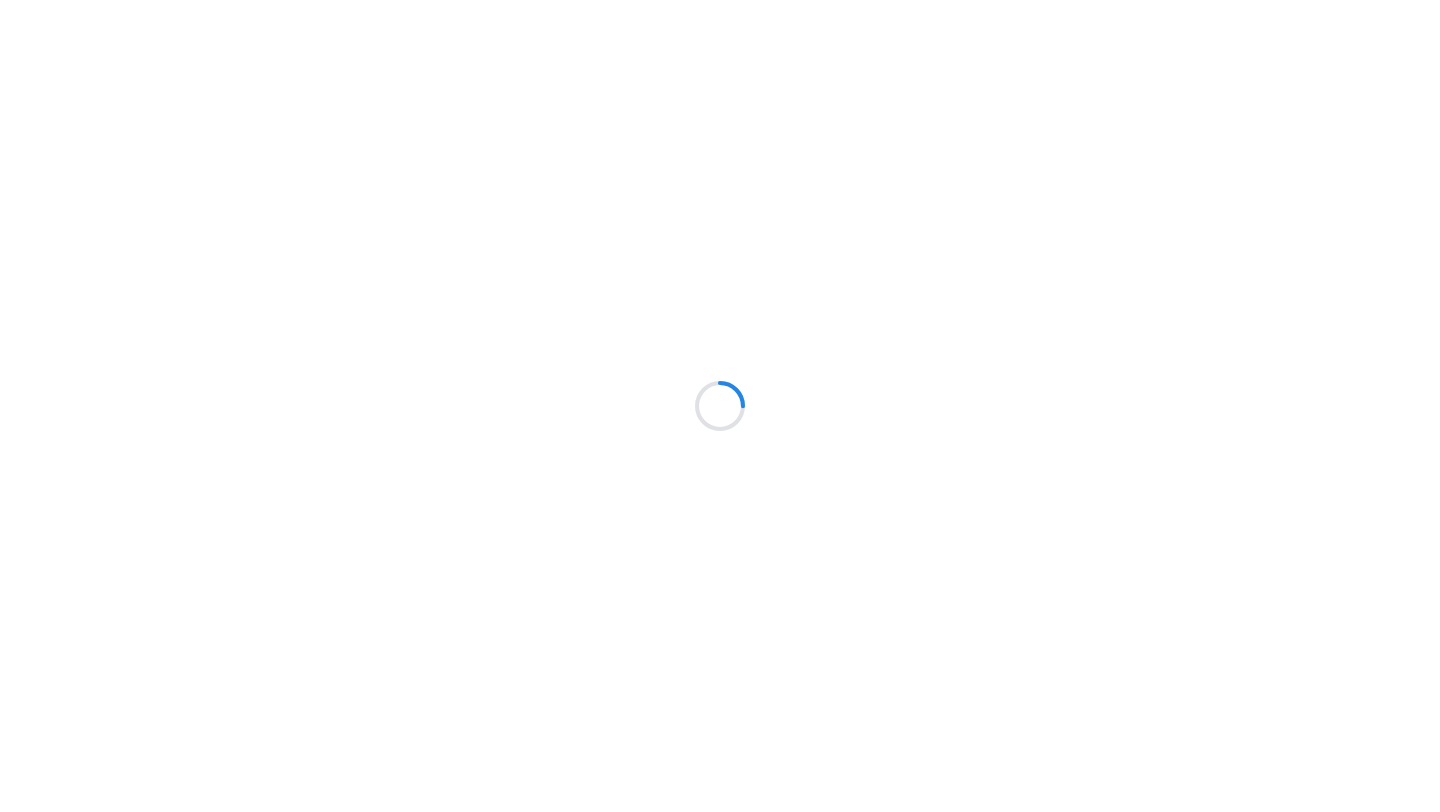 scroll, scrollTop: 0, scrollLeft: 0, axis: both 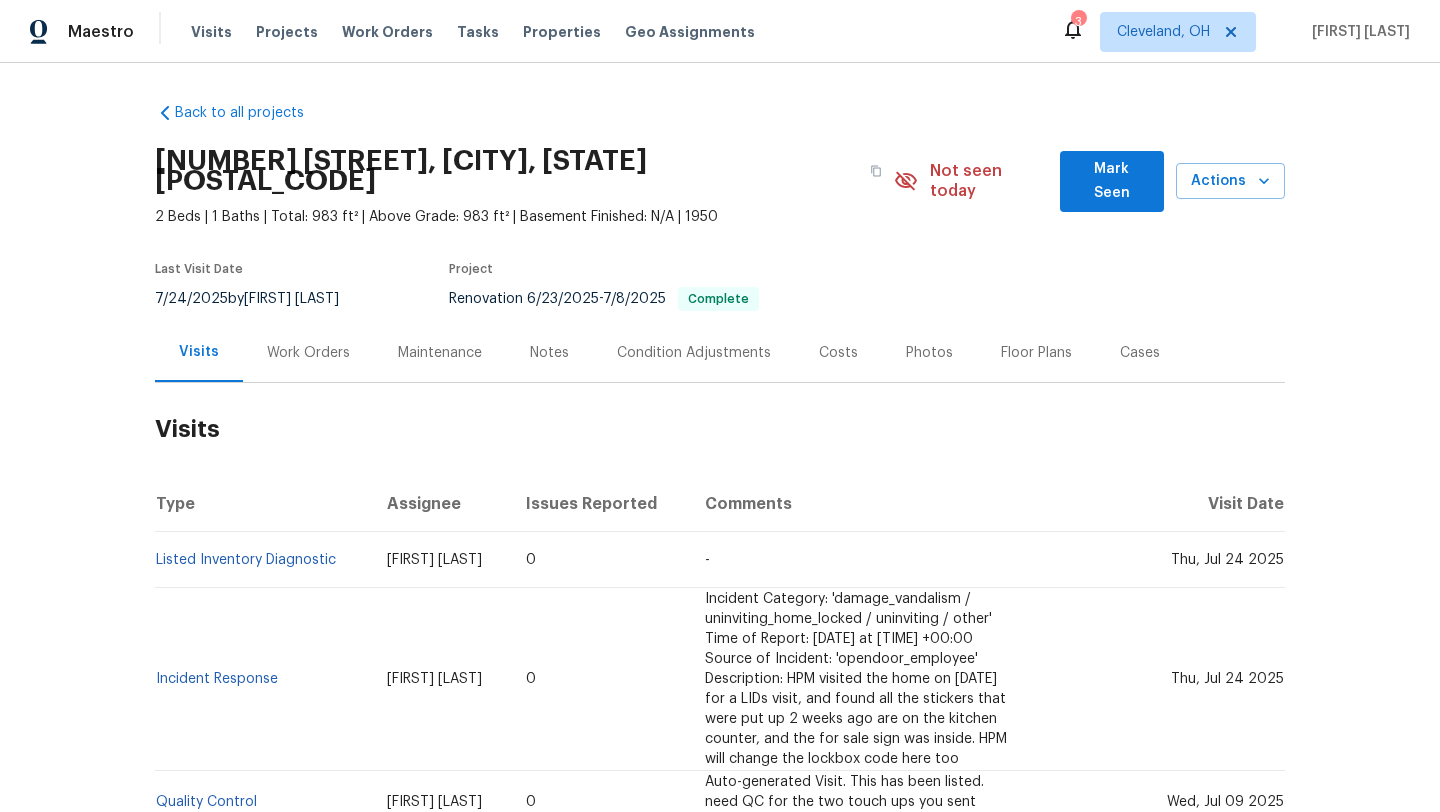 click on "Mark Seen" at bounding box center (1112, 181) 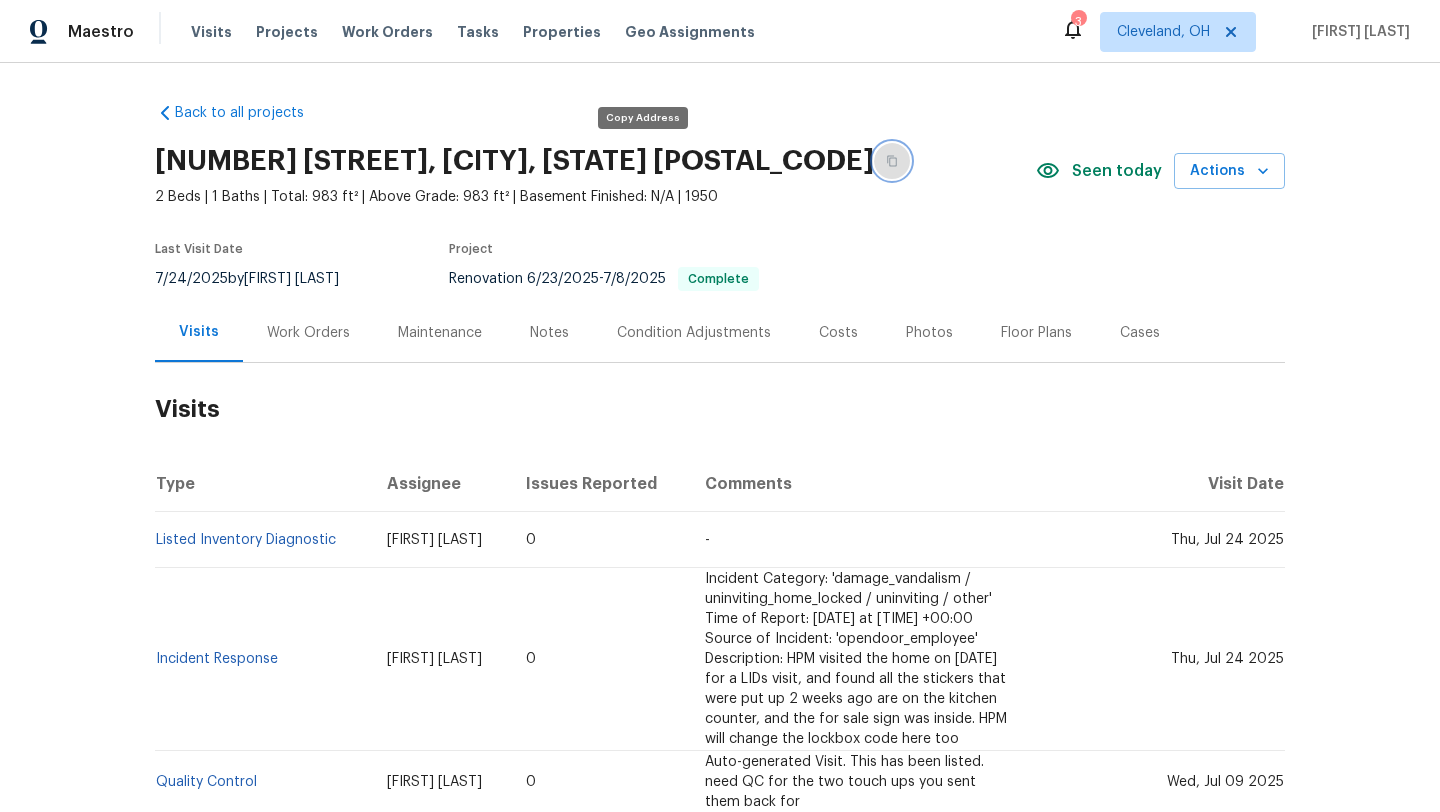 click at bounding box center [892, 161] 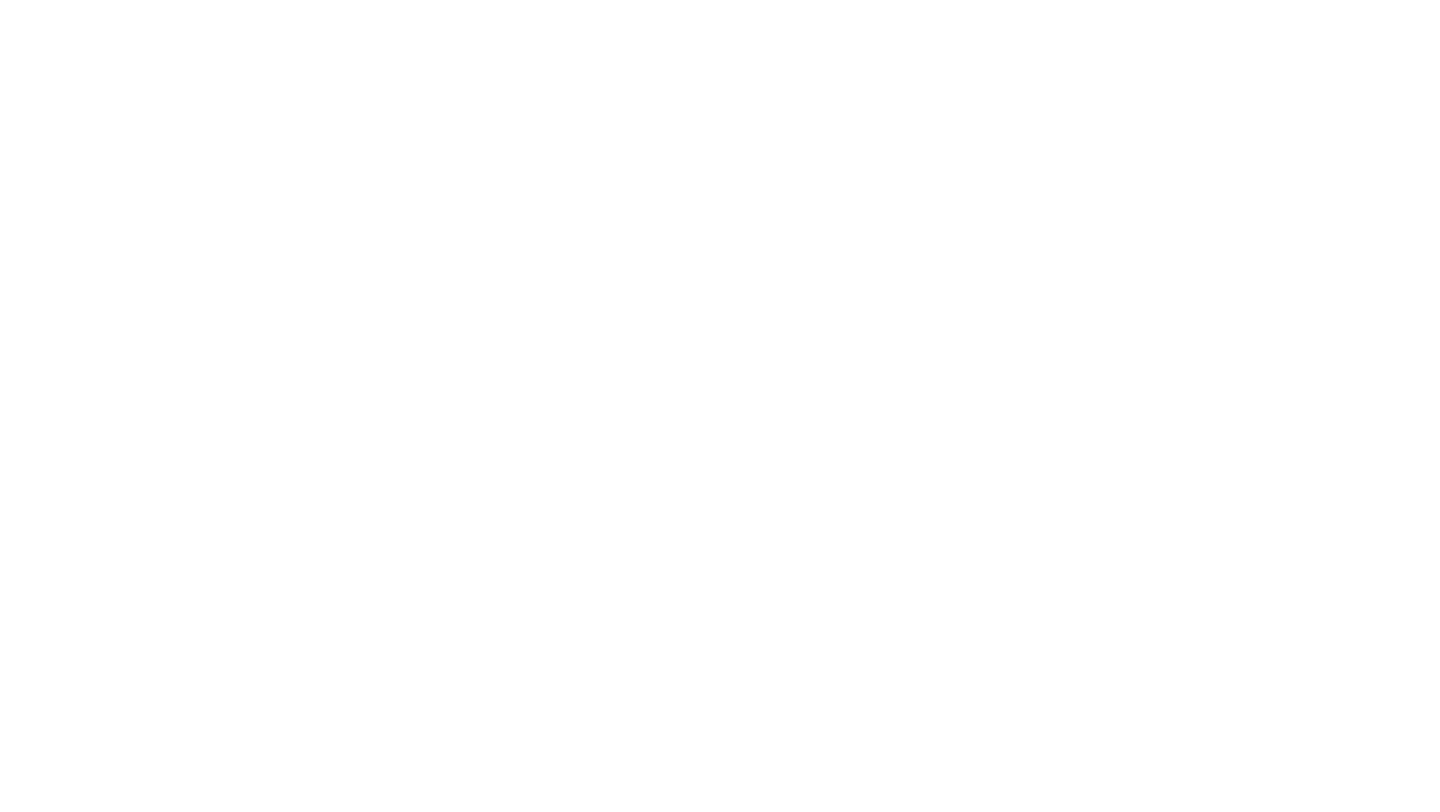 scroll, scrollTop: 0, scrollLeft: 0, axis: both 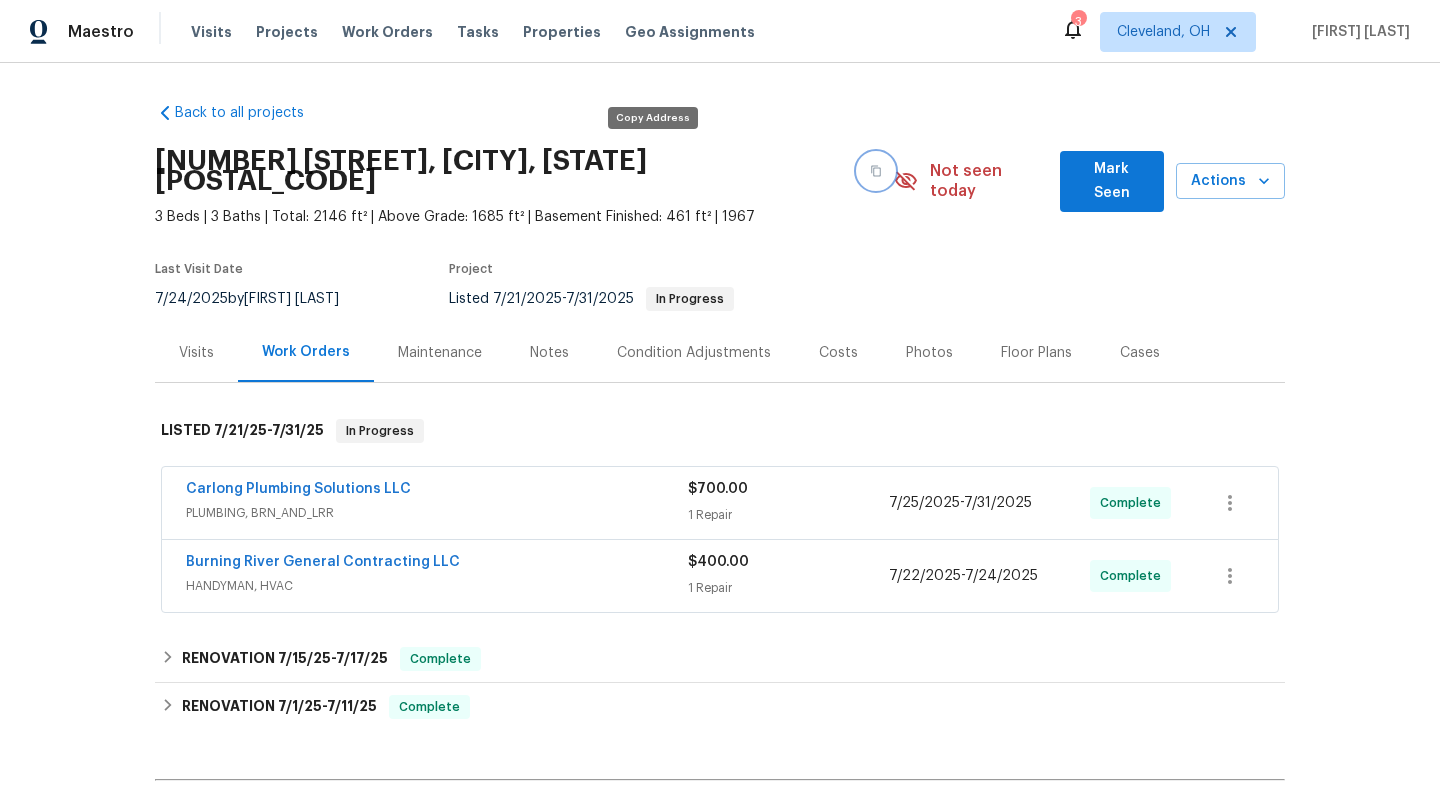 click 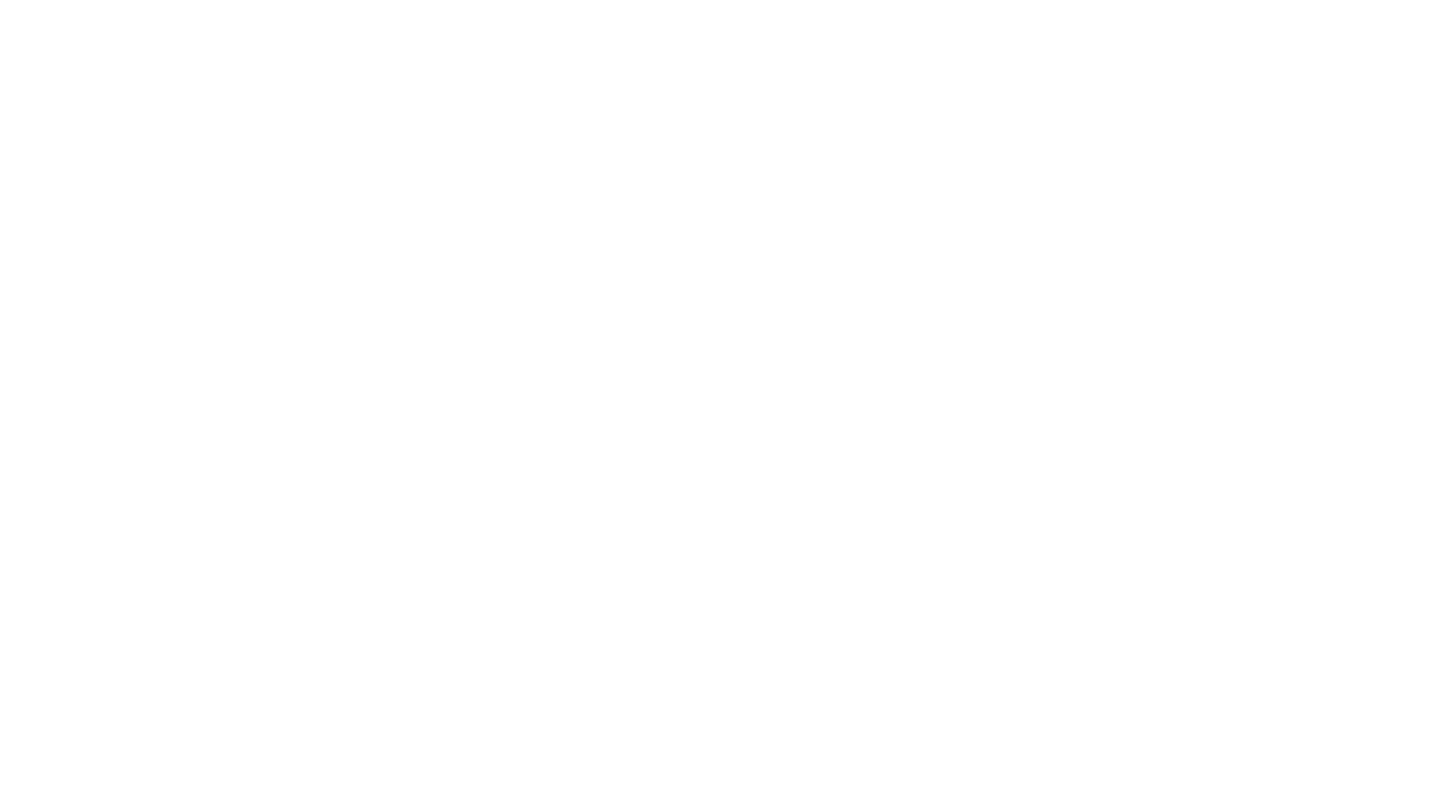 scroll, scrollTop: 0, scrollLeft: 0, axis: both 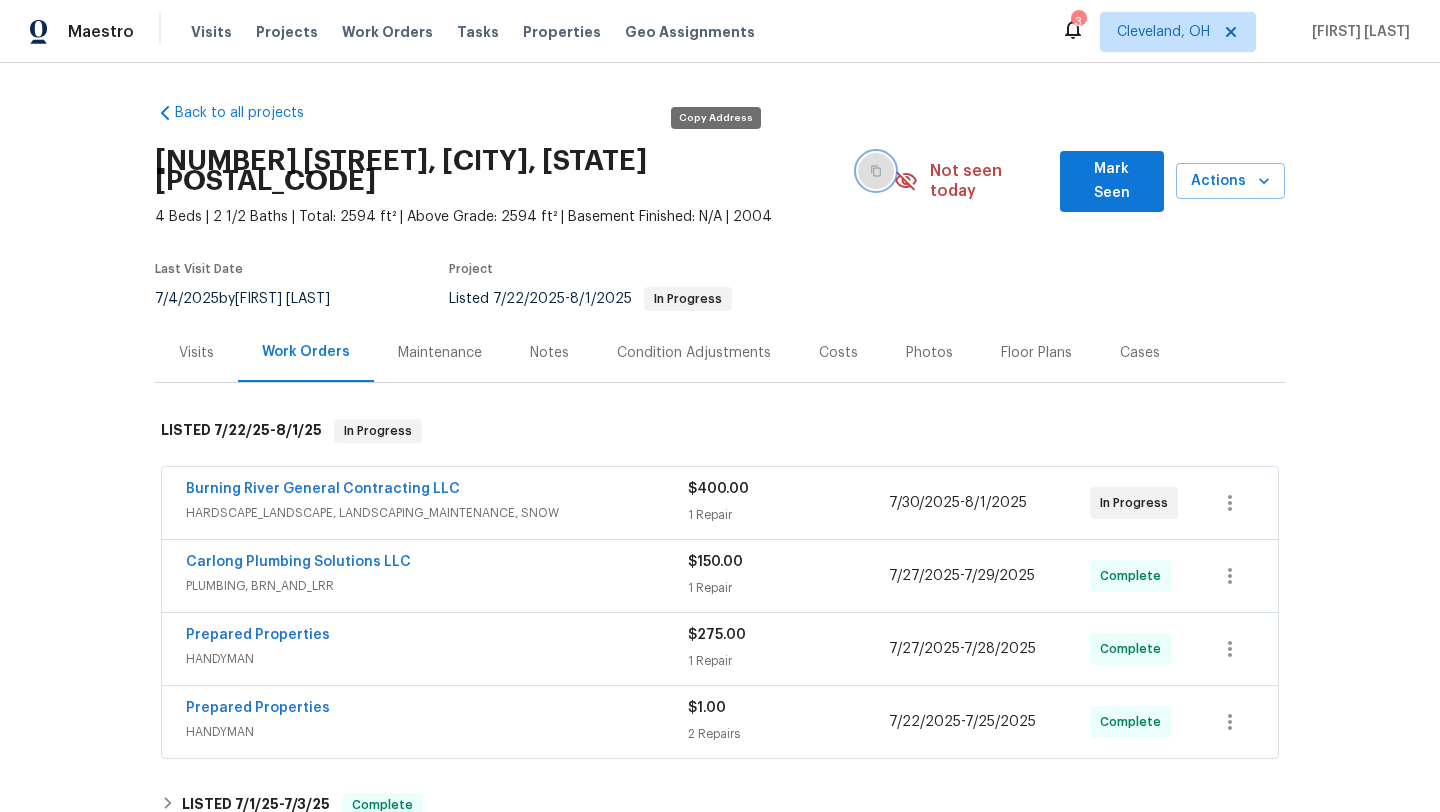 click 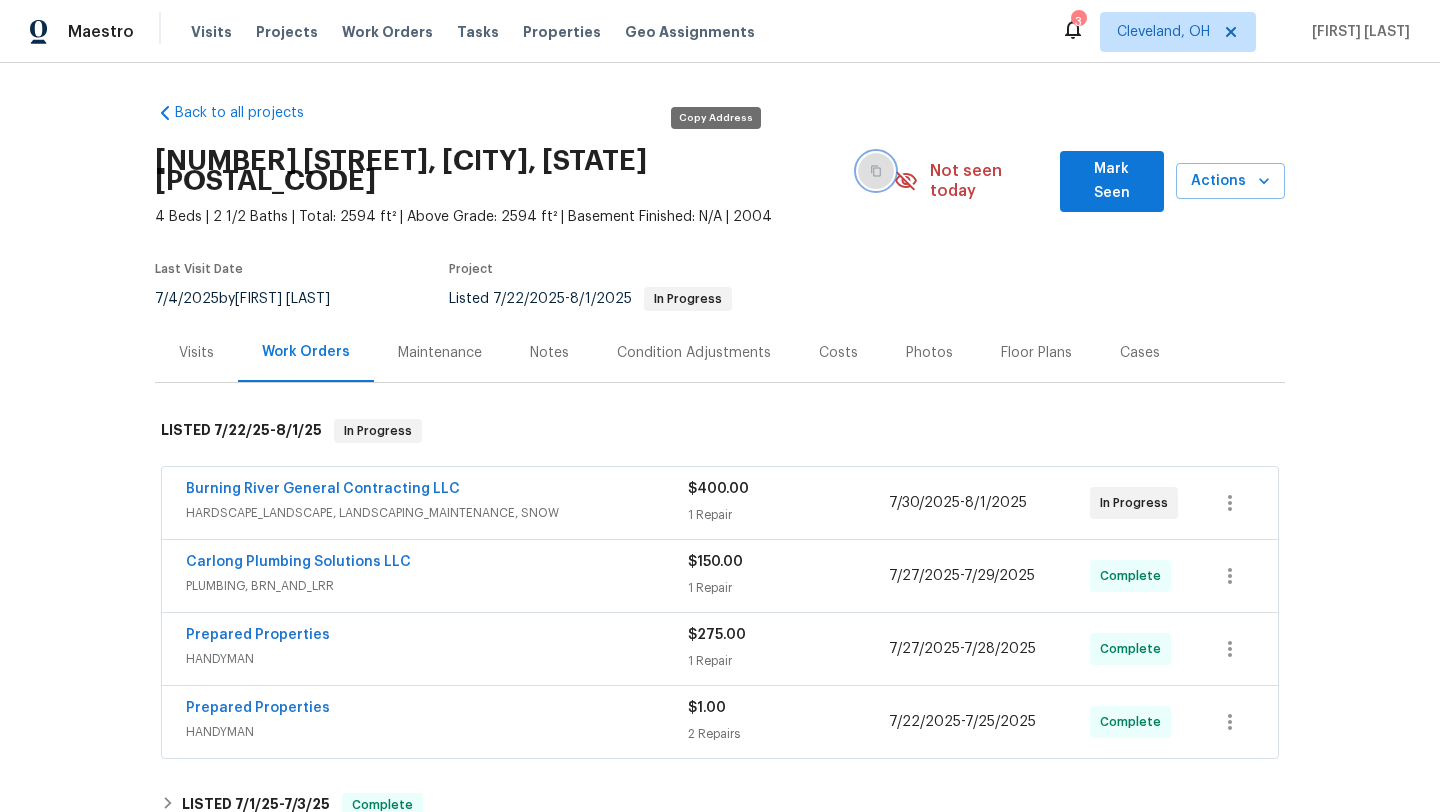 click 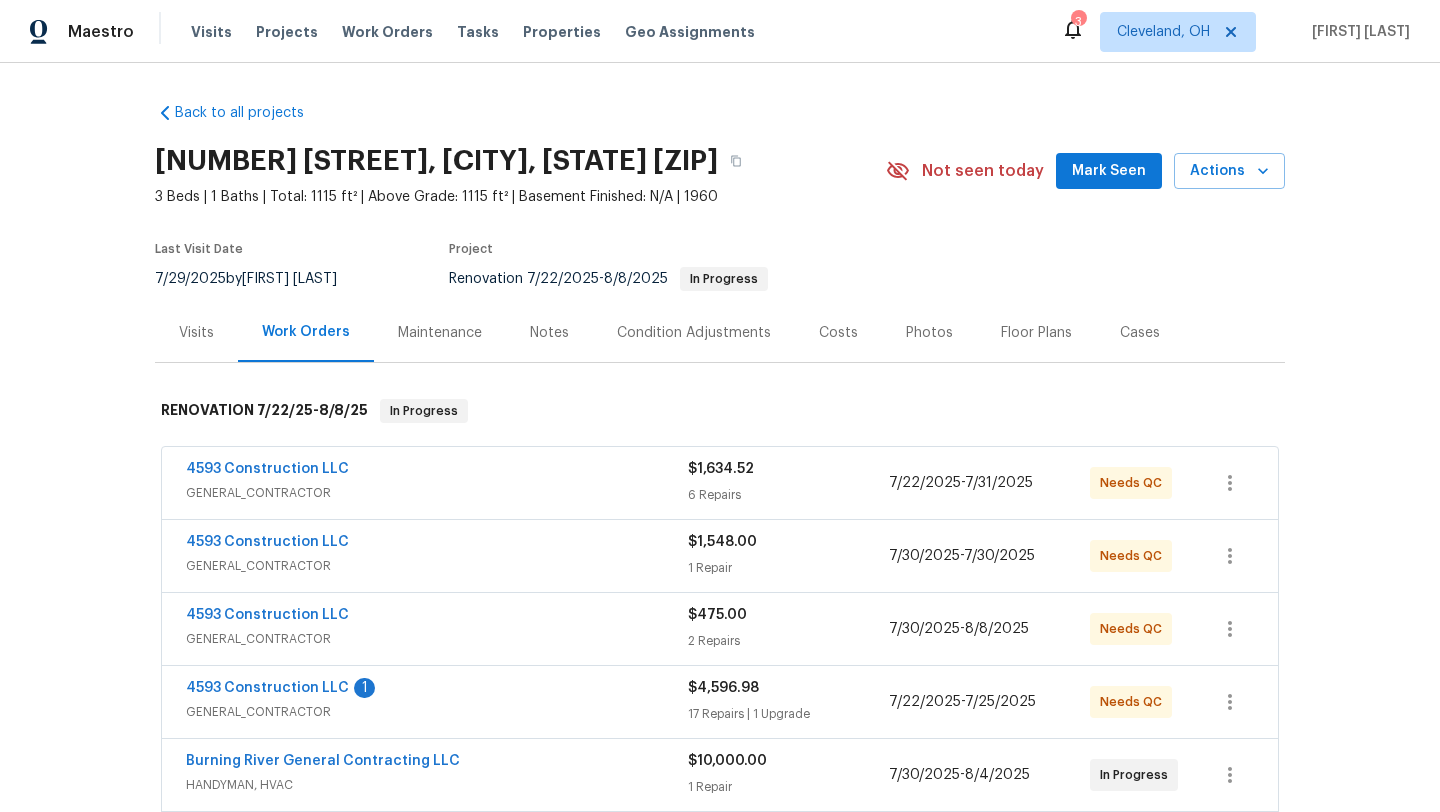 scroll, scrollTop: 0, scrollLeft: 0, axis: both 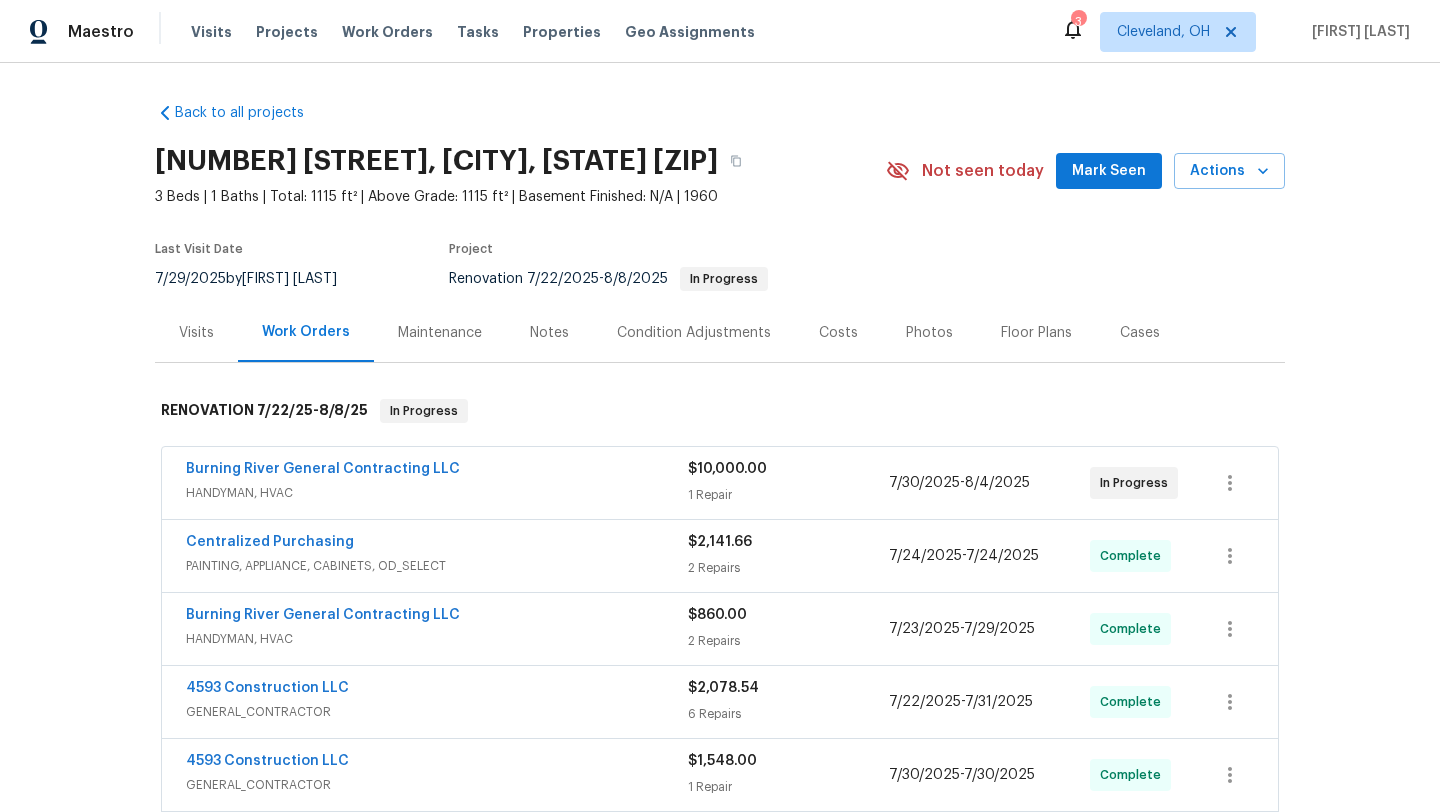 click on "Visits" at bounding box center (196, 333) 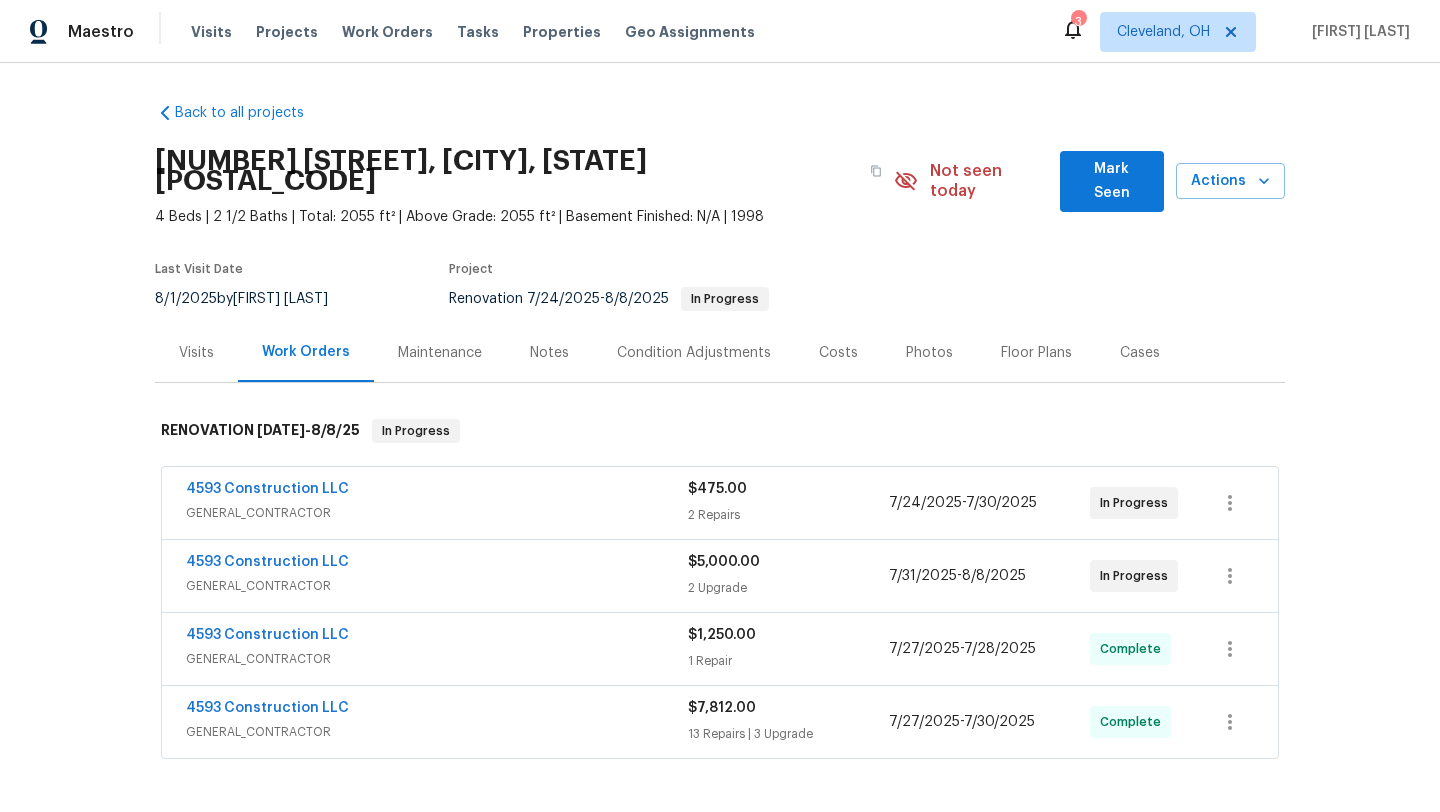 scroll, scrollTop: 0, scrollLeft: 0, axis: both 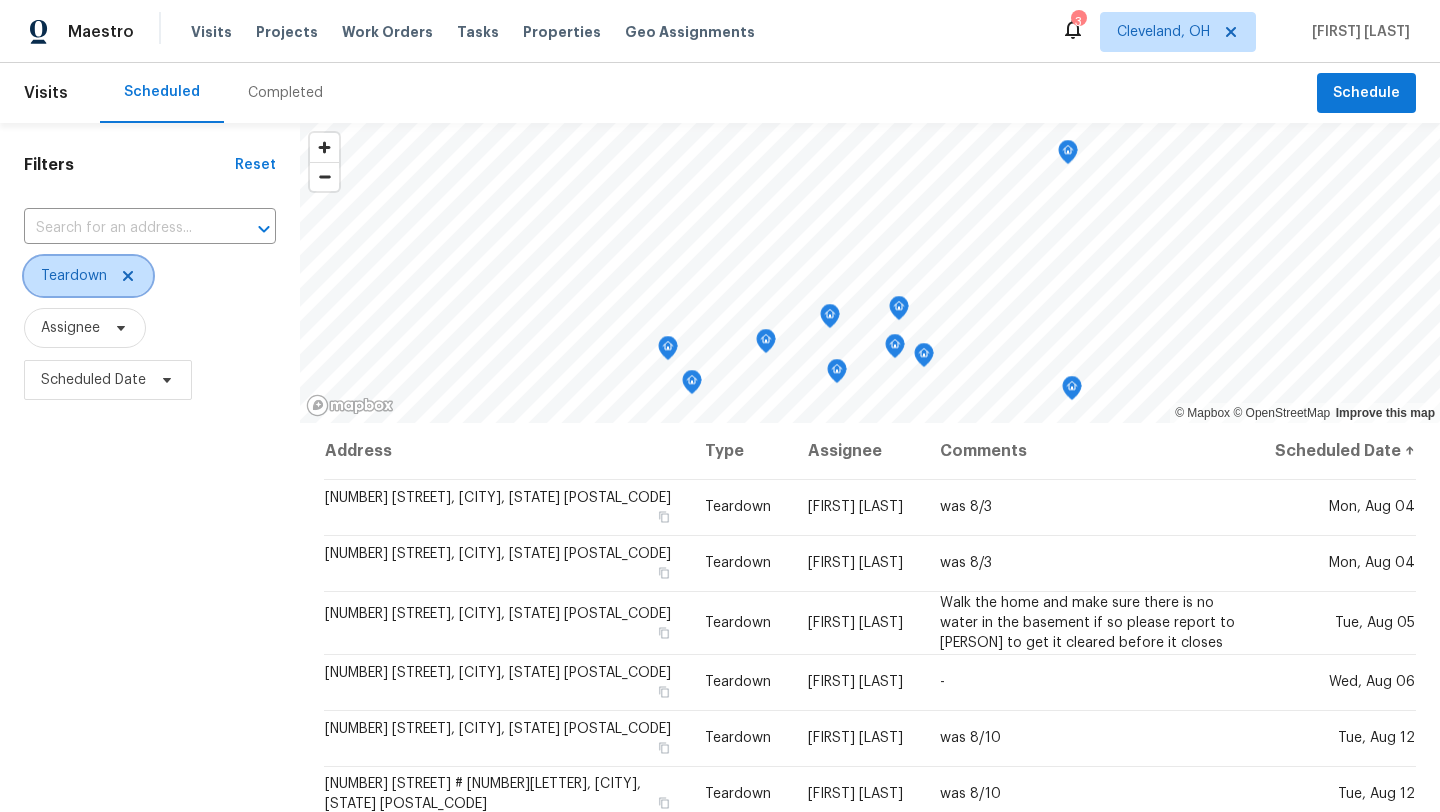click 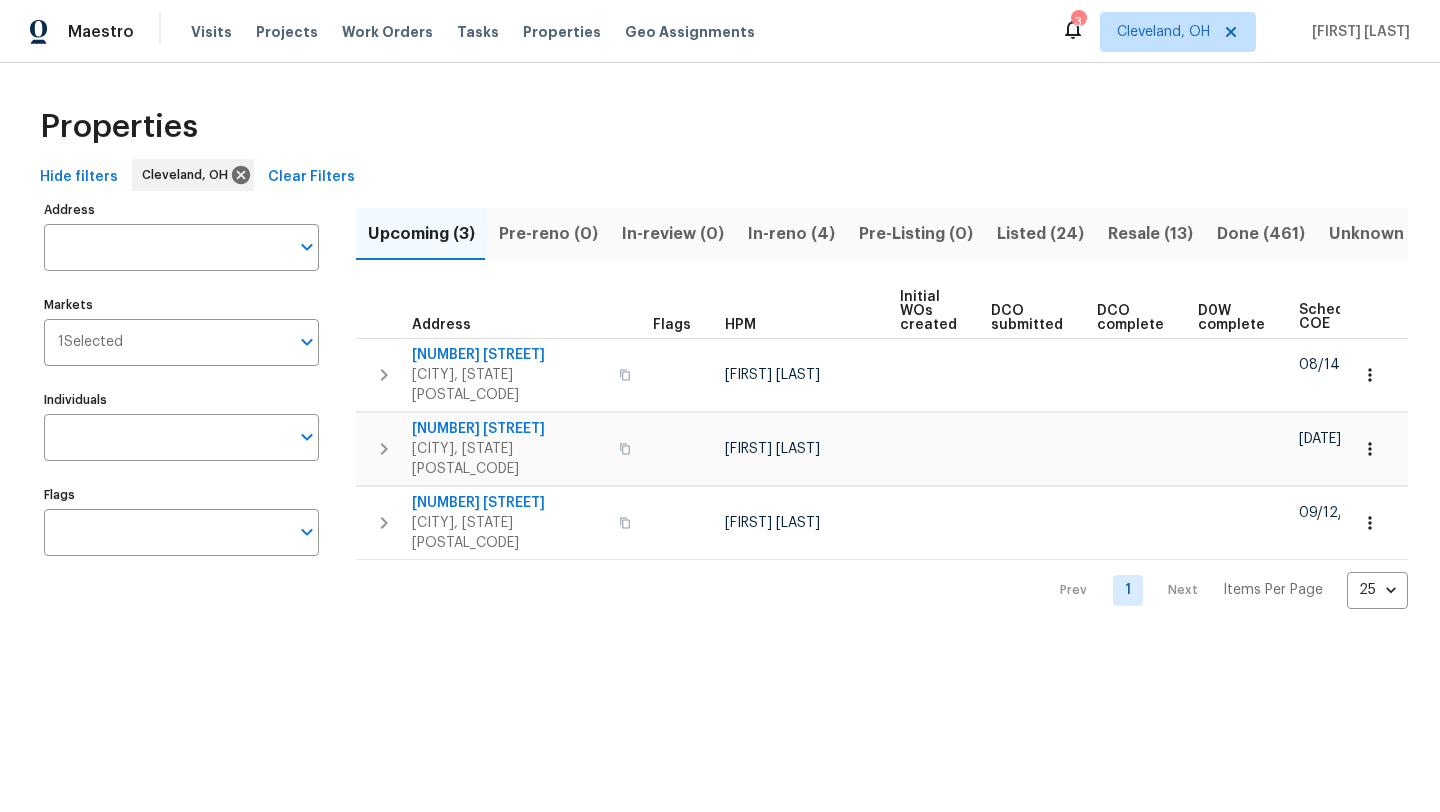 scroll, scrollTop: 0, scrollLeft: 0, axis: both 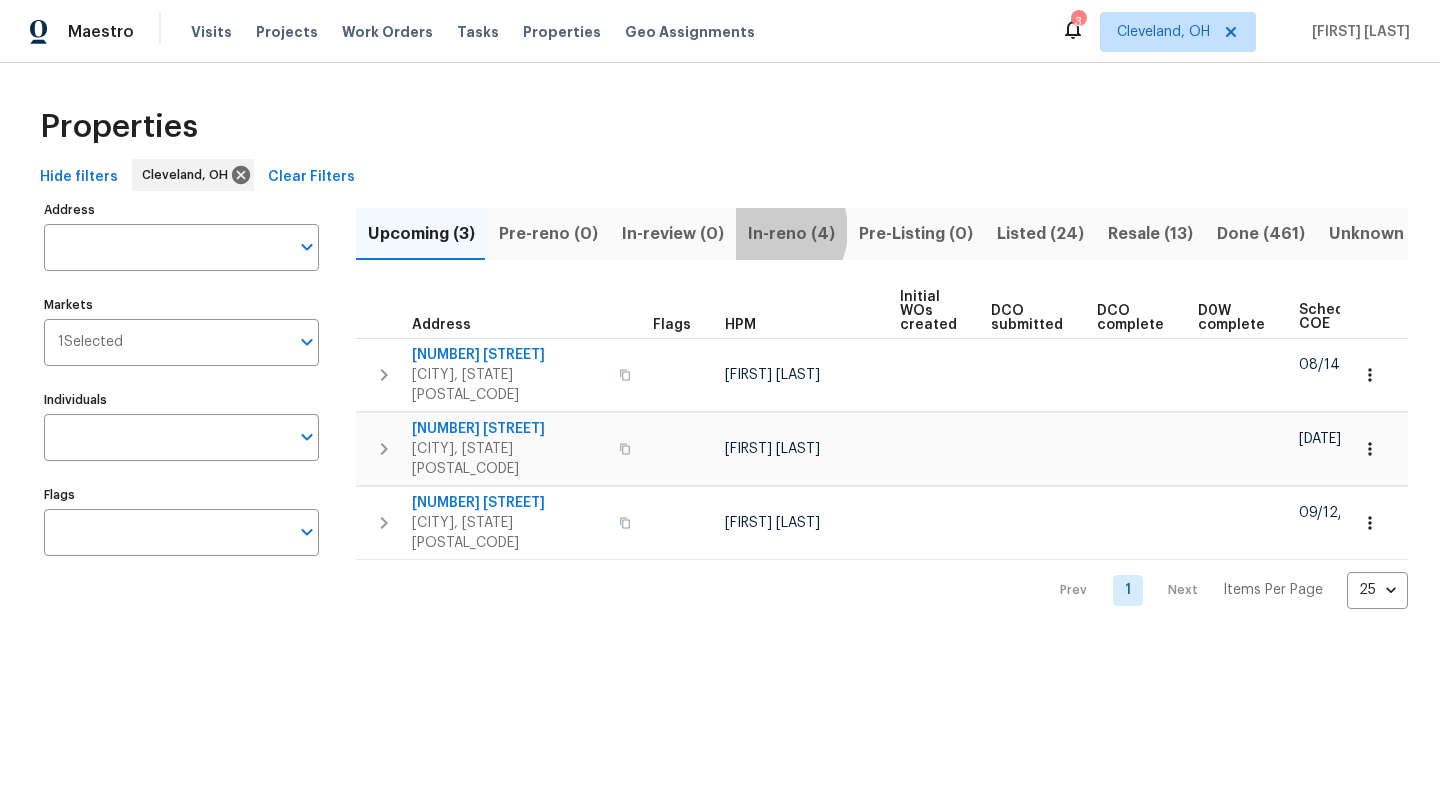 click on "In-reno (4)" at bounding box center [791, 234] 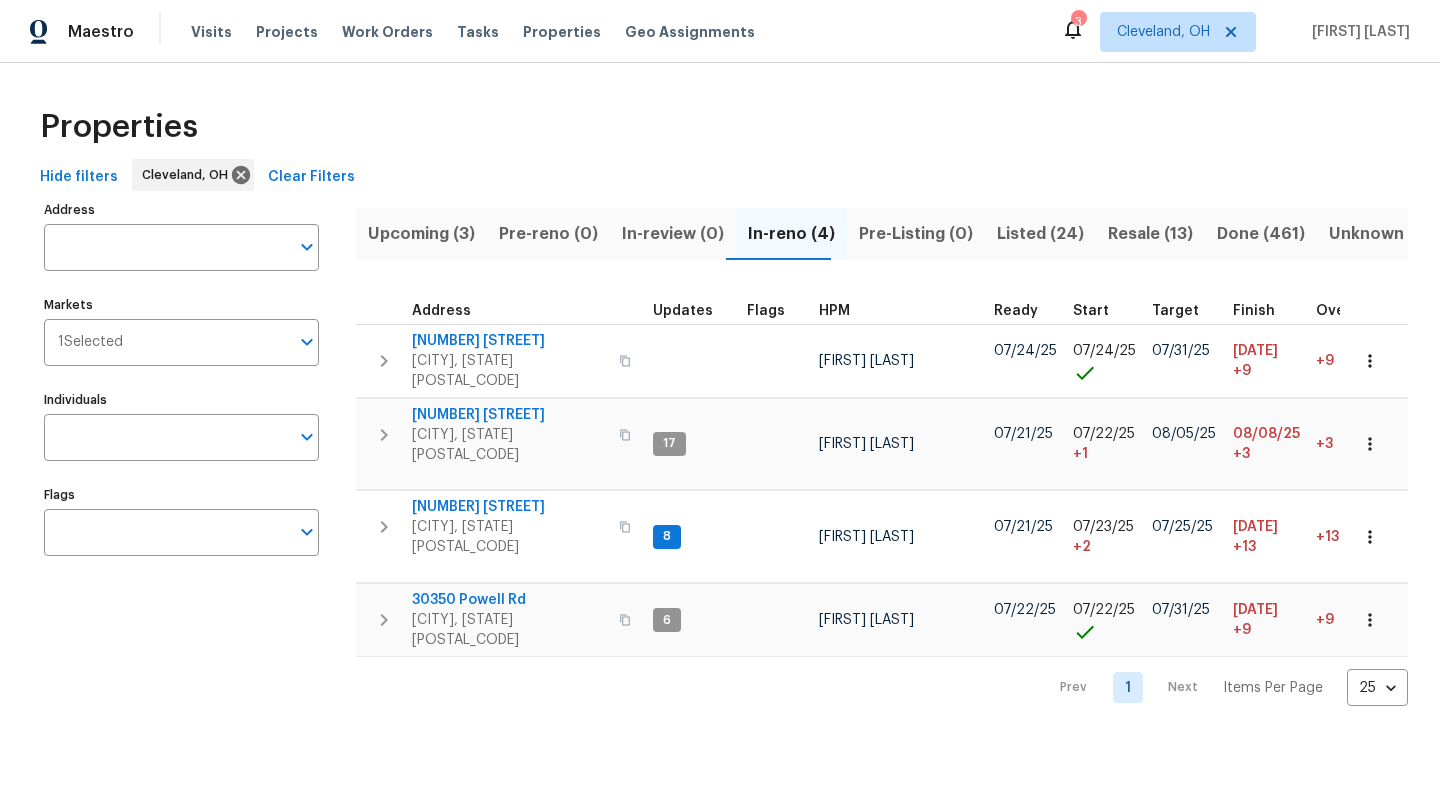 click on "Upcoming (3)" at bounding box center [421, 234] 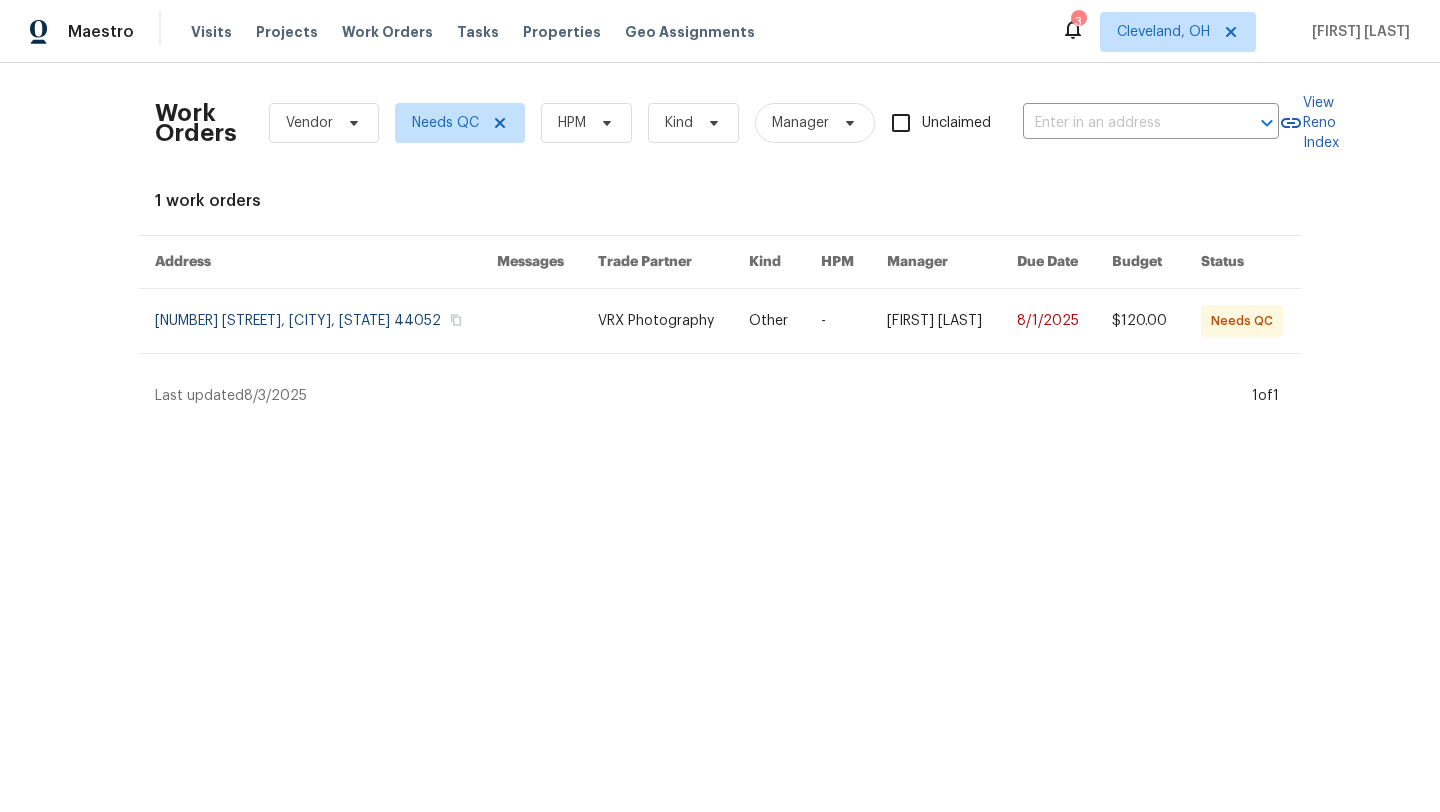 scroll, scrollTop: 0, scrollLeft: 0, axis: both 